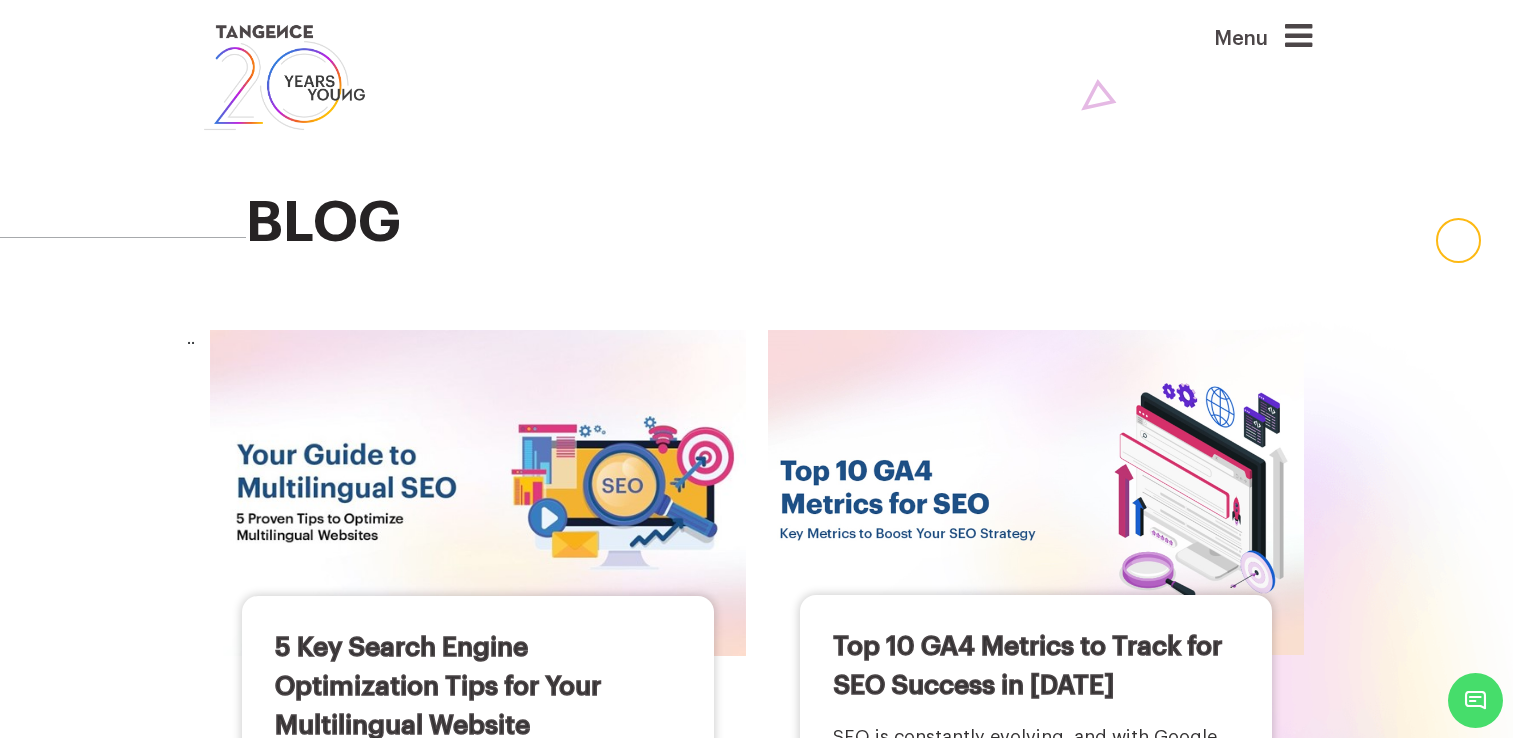 scroll, scrollTop: 0, scrollLeft: 0, axis: both 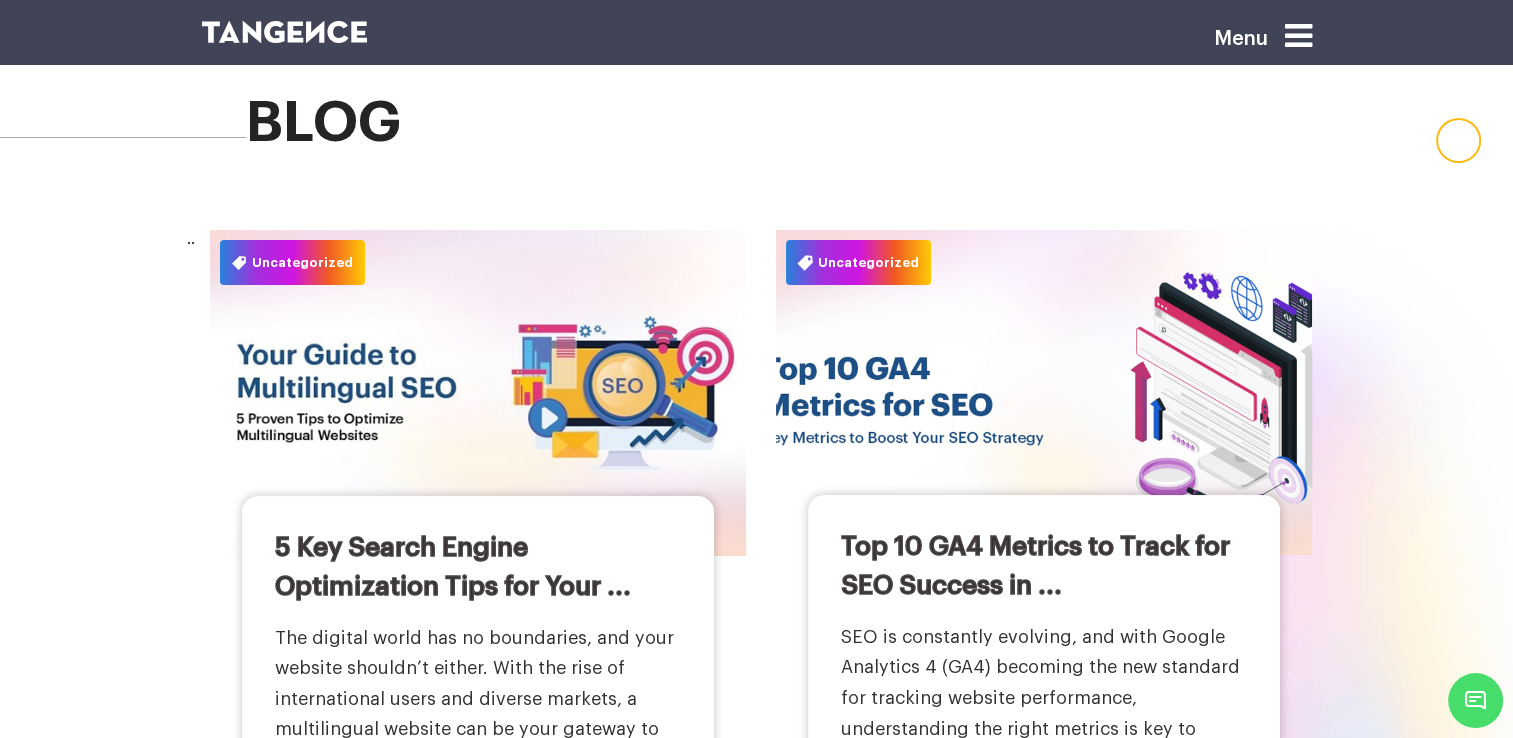 click on "Uncategorized" at bounding box center [858, 262] 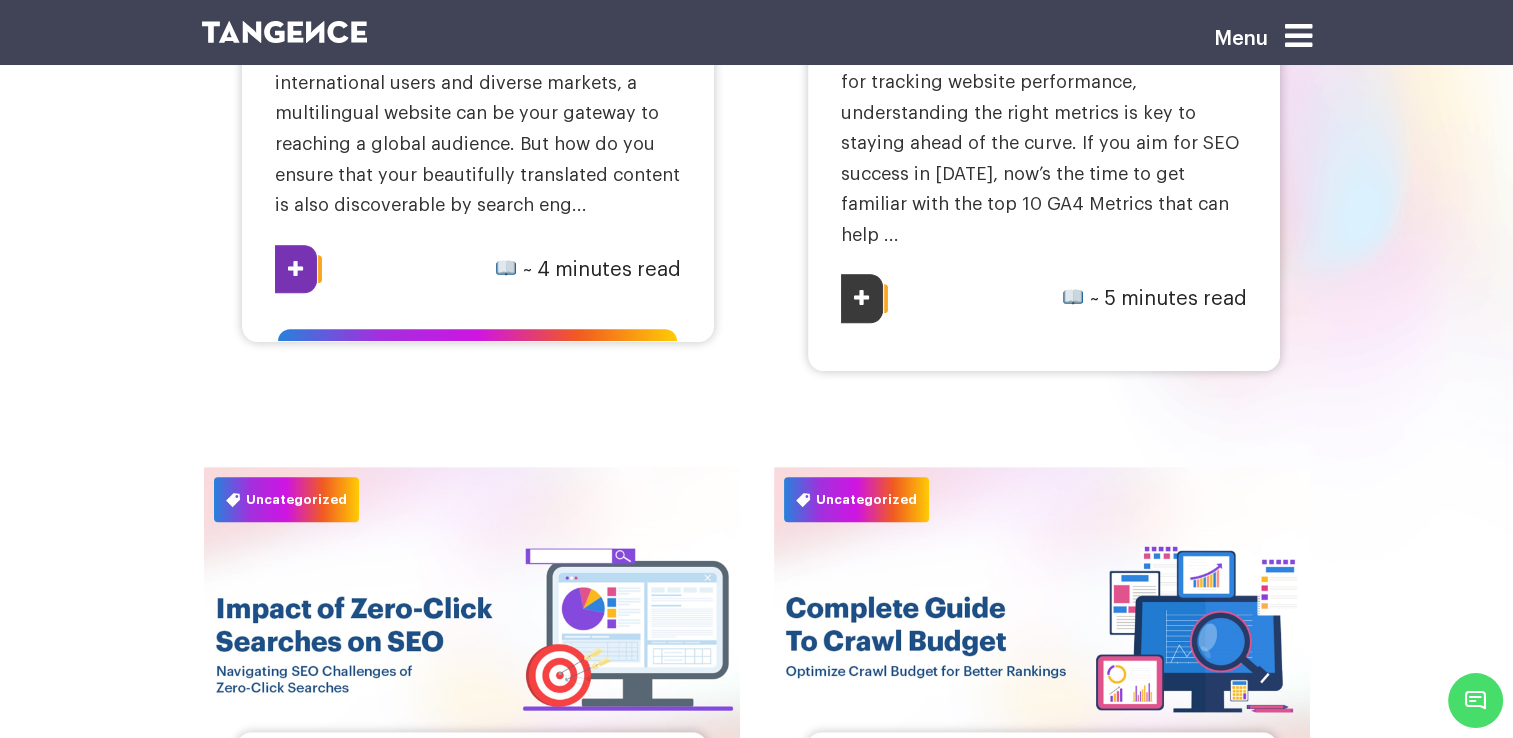 scroll, scrollTop: 800, scrollLeft: 0, axis: vertical 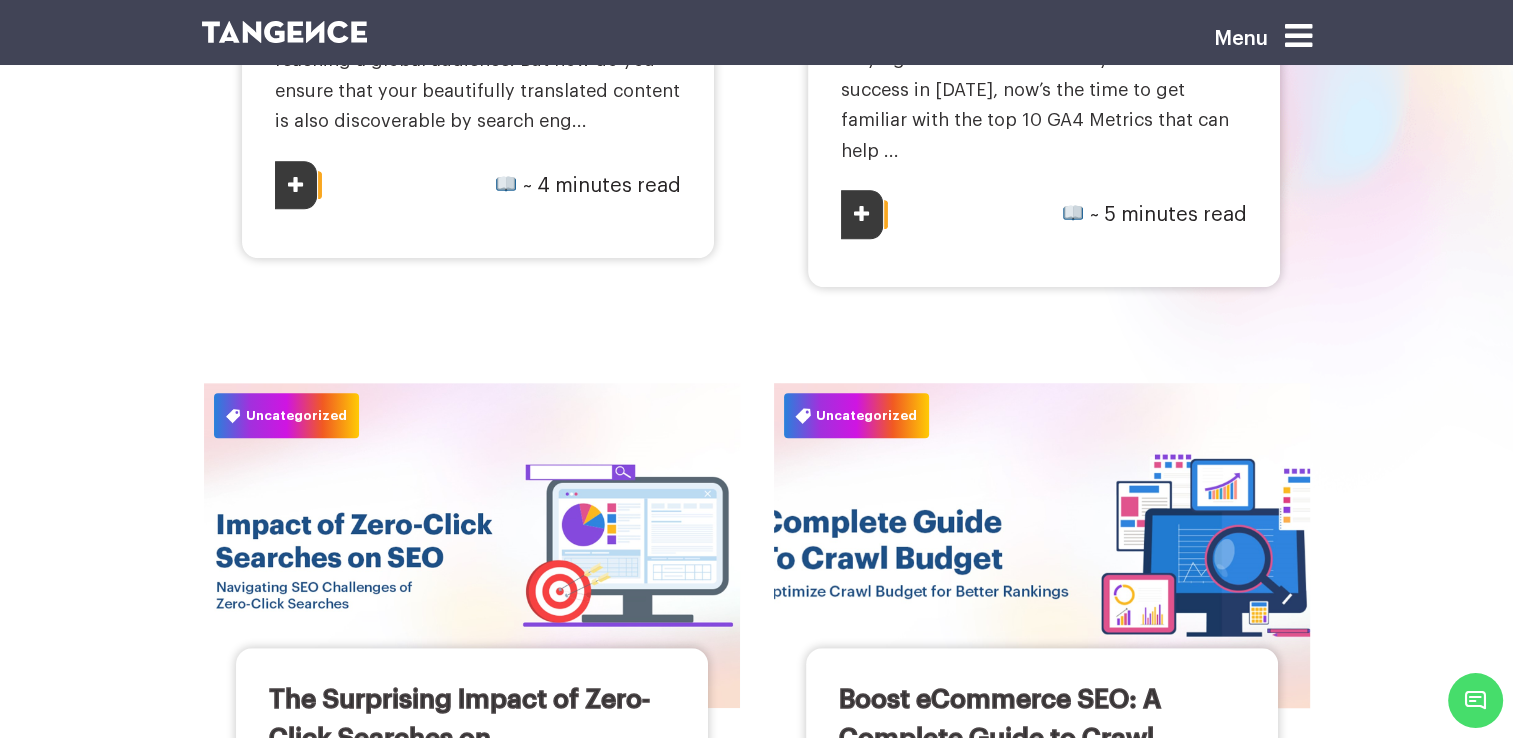 click on "Uncategorized" at bounding box center [856, 415] 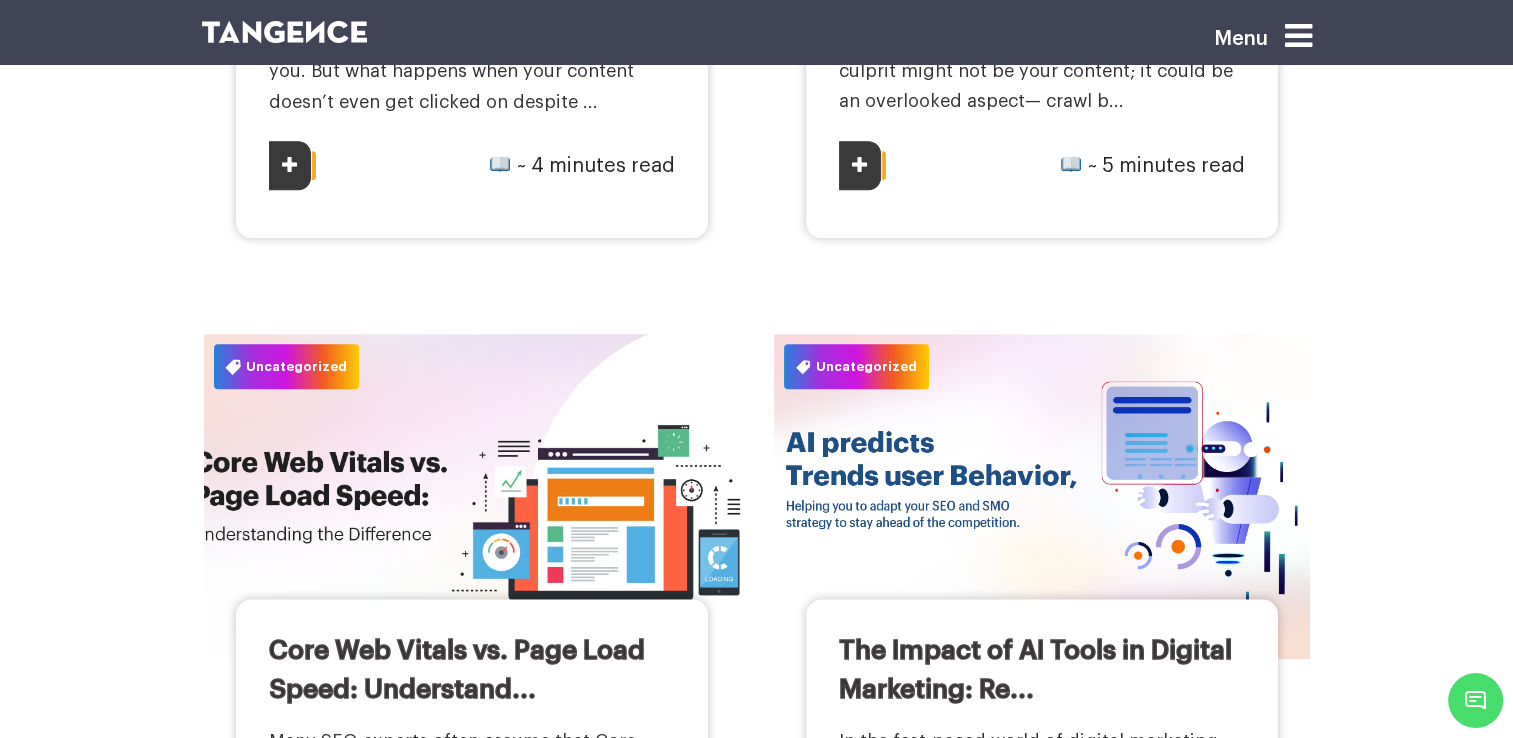 scroll, scrollTop: 1700, scrollLeft: 0, axis: vertical 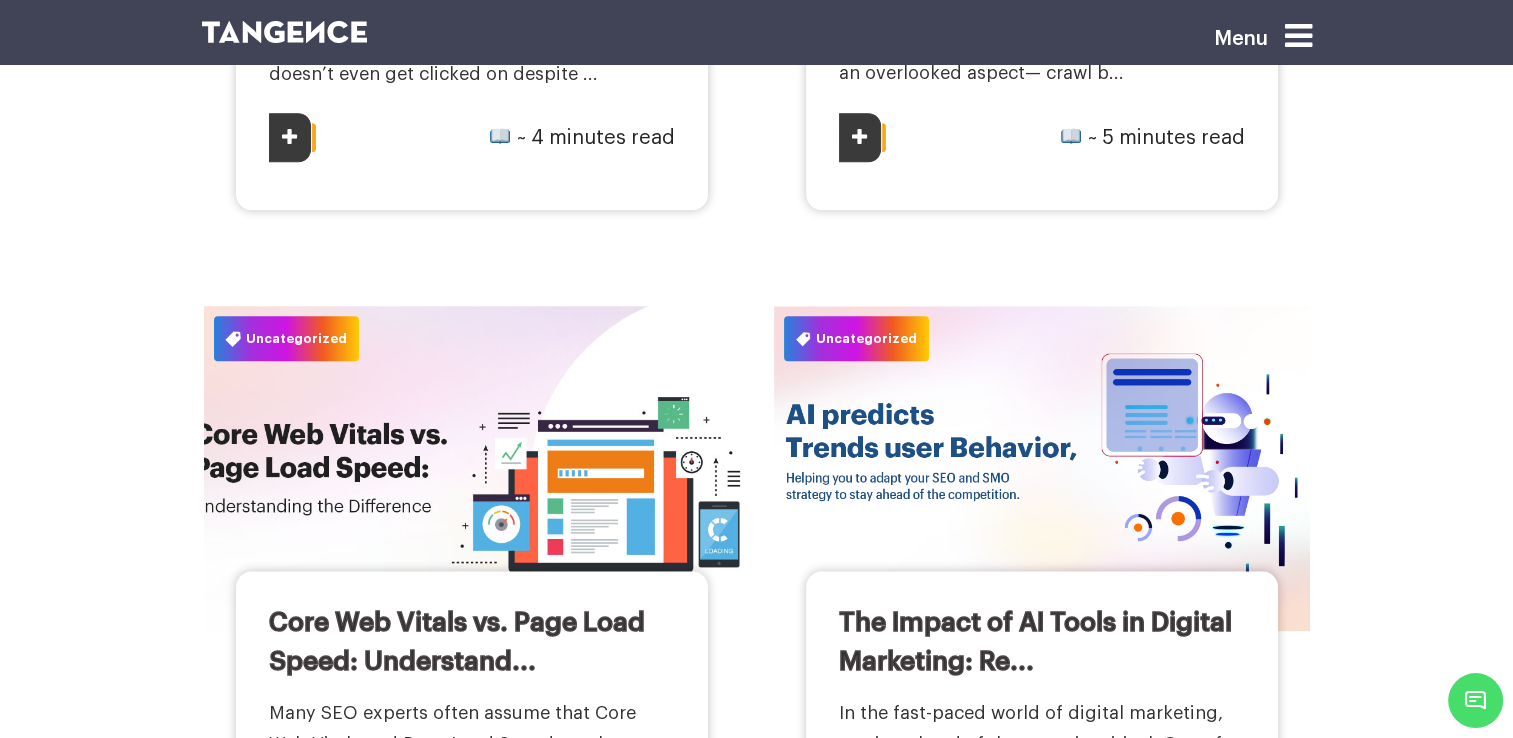click on "Uncategorized" at bounding box center [286, 338] 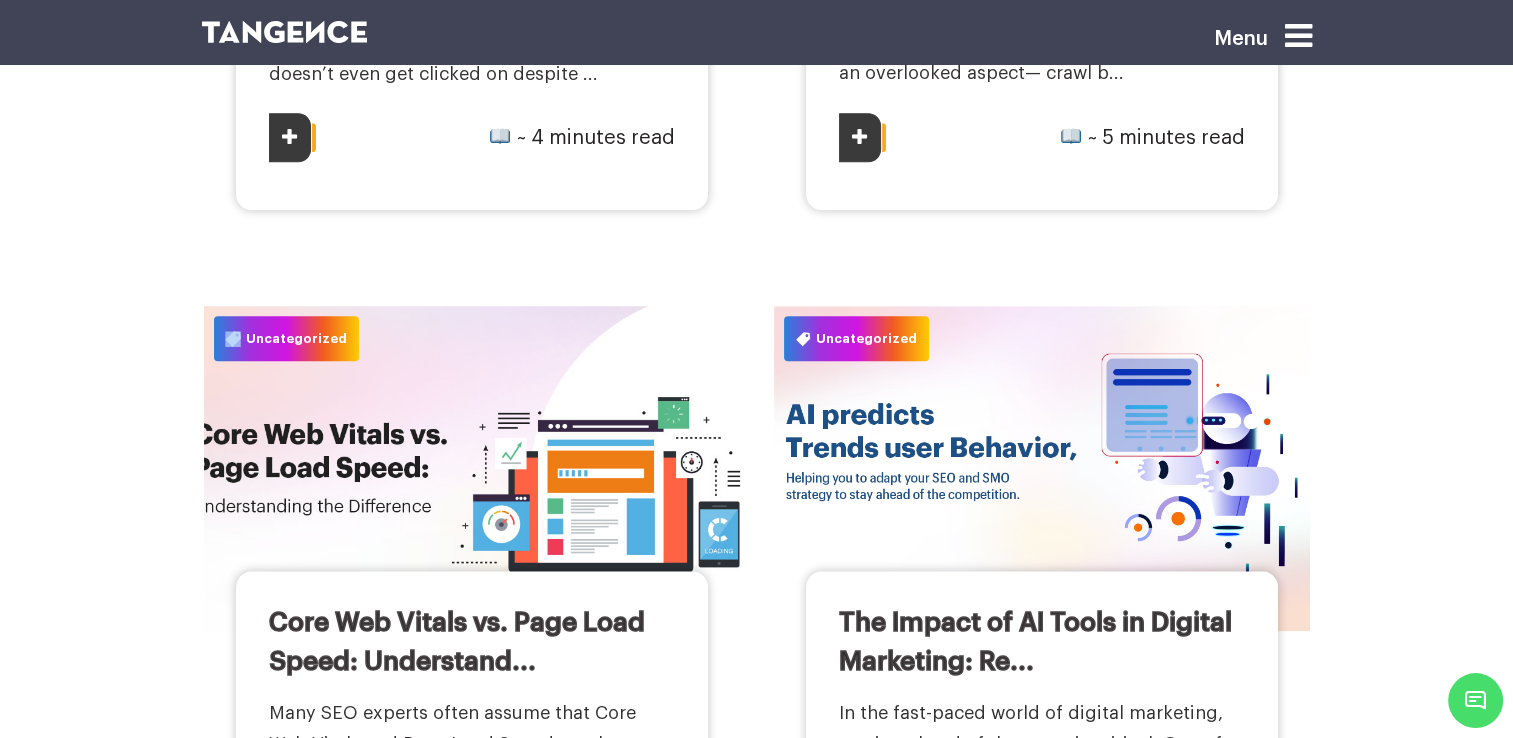 click on "Uncategorized" at bounding box center [286, 338] 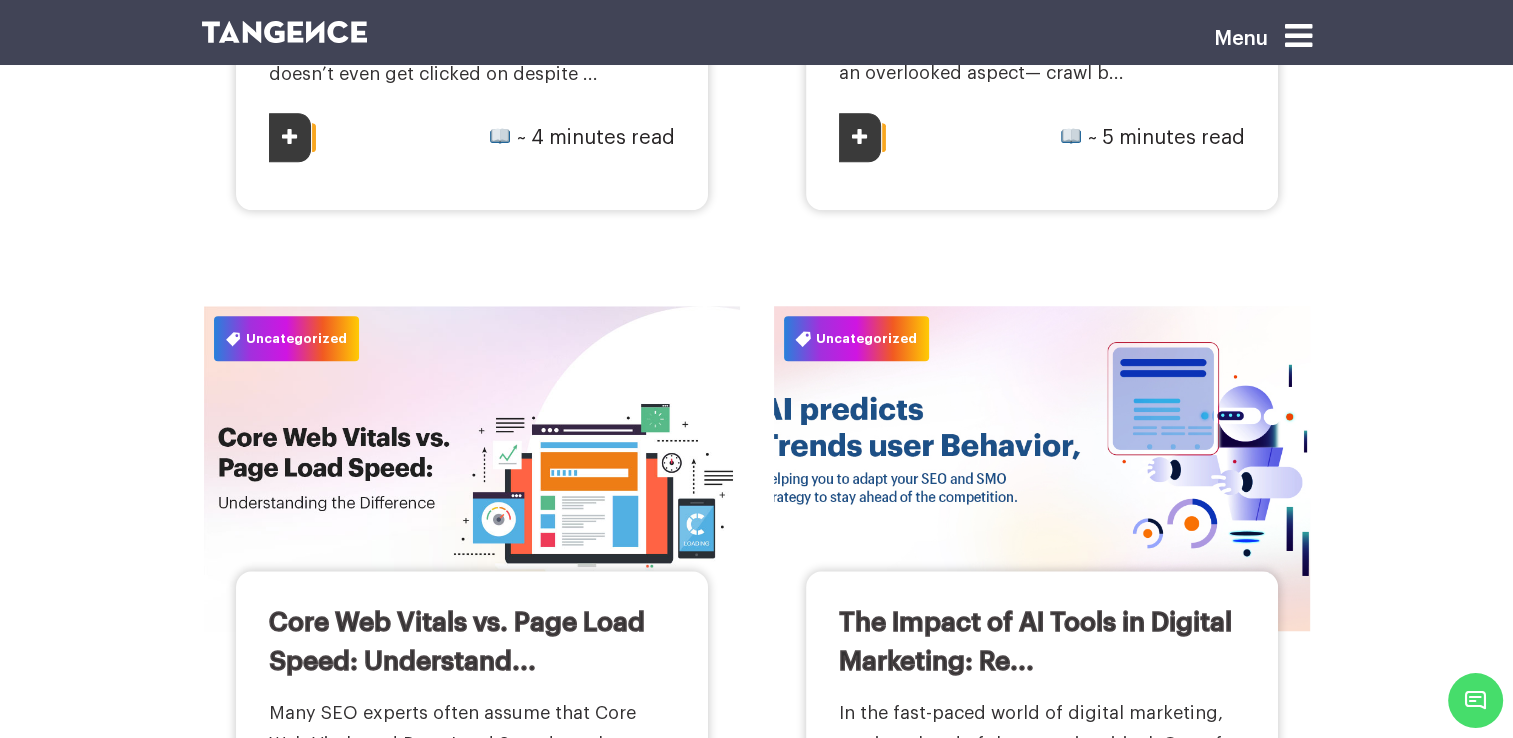 click on "Uncategorized" at bounding box center [856, 338] 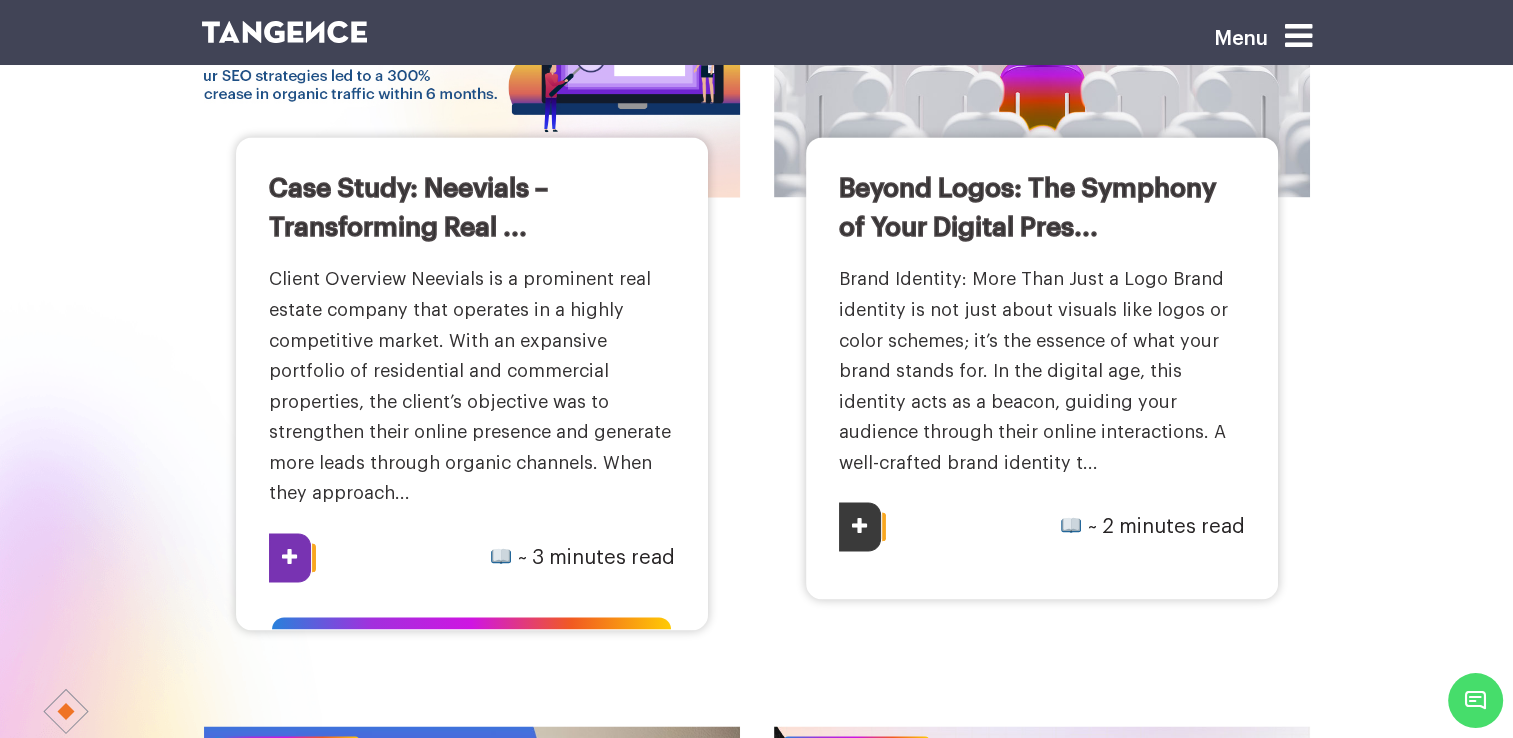 scroll, scrollTop: 3000, scrollLeft: 0, axis: vertical 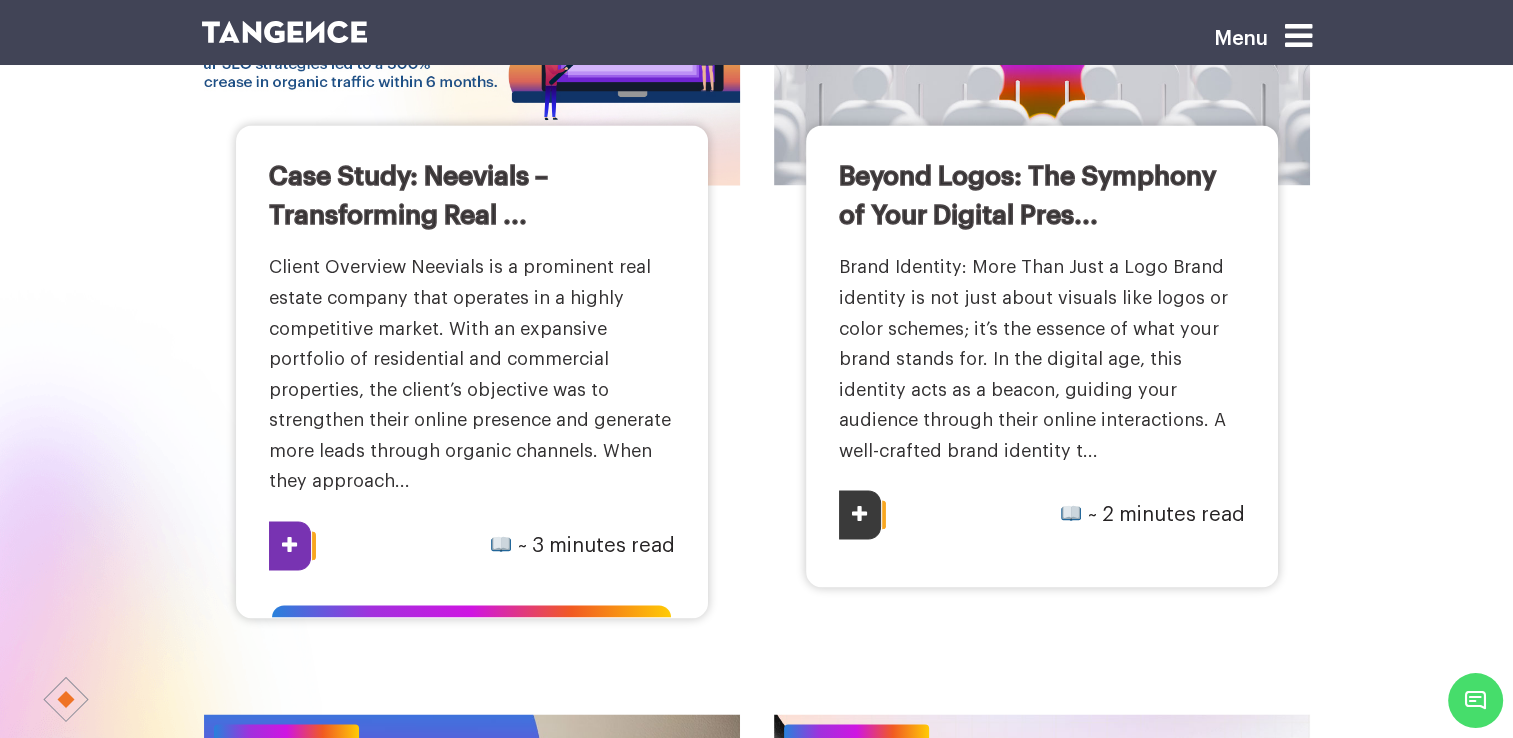 click on "3" at bounding box center [538, 546] 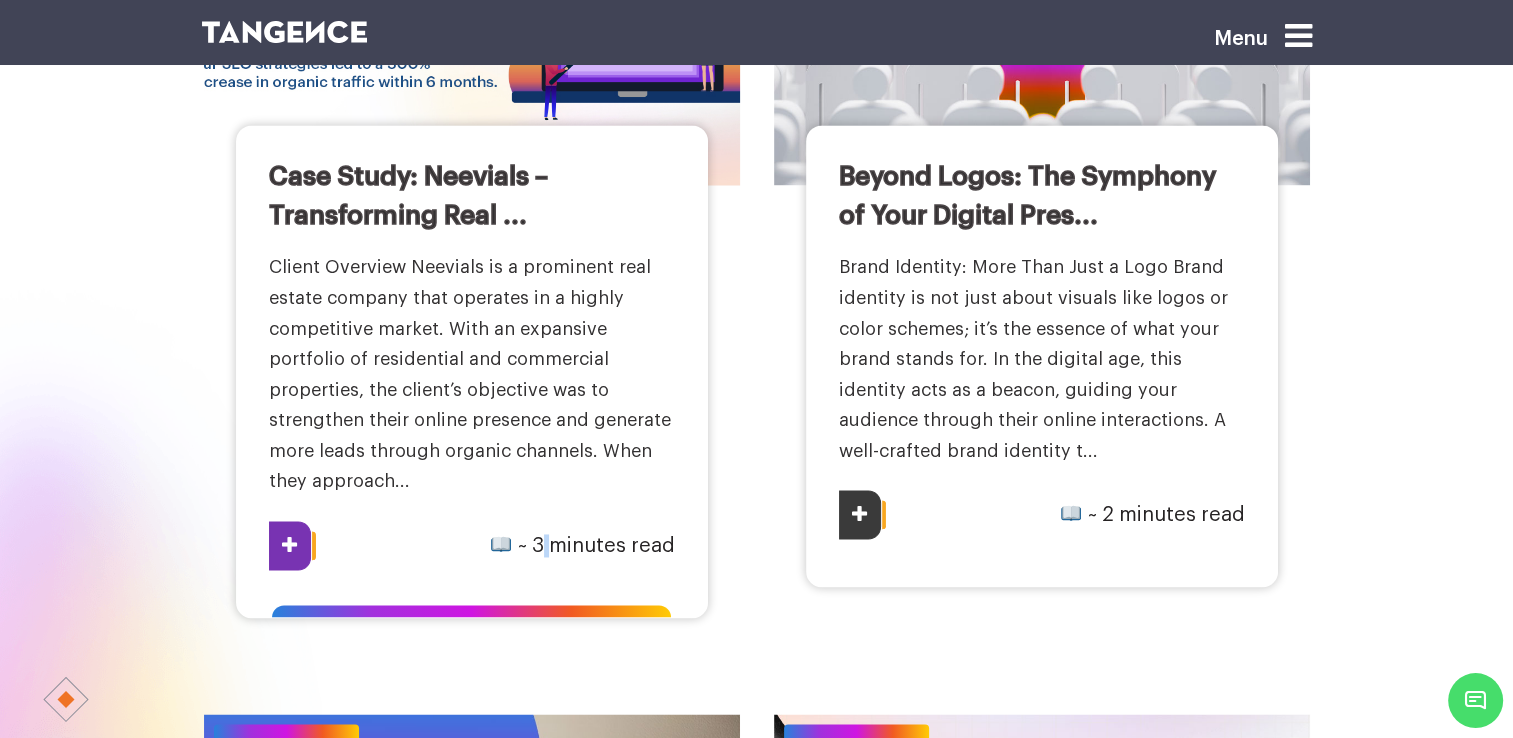 click on "3" at bounding box center [538, 546] 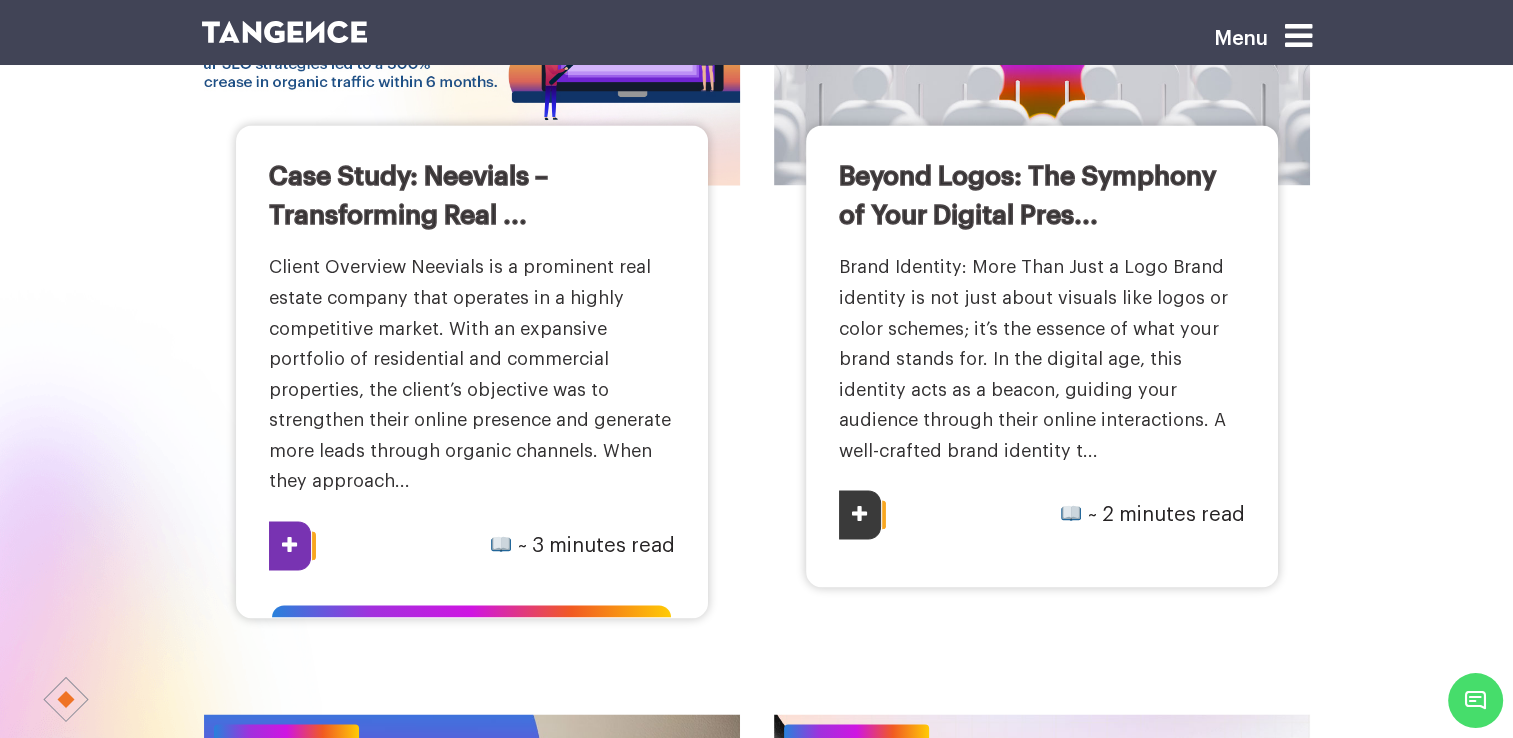 drag, startPoint x: 535, startPoint y: 454, endPoint x: 625, endPoint y: 454, distance: 90 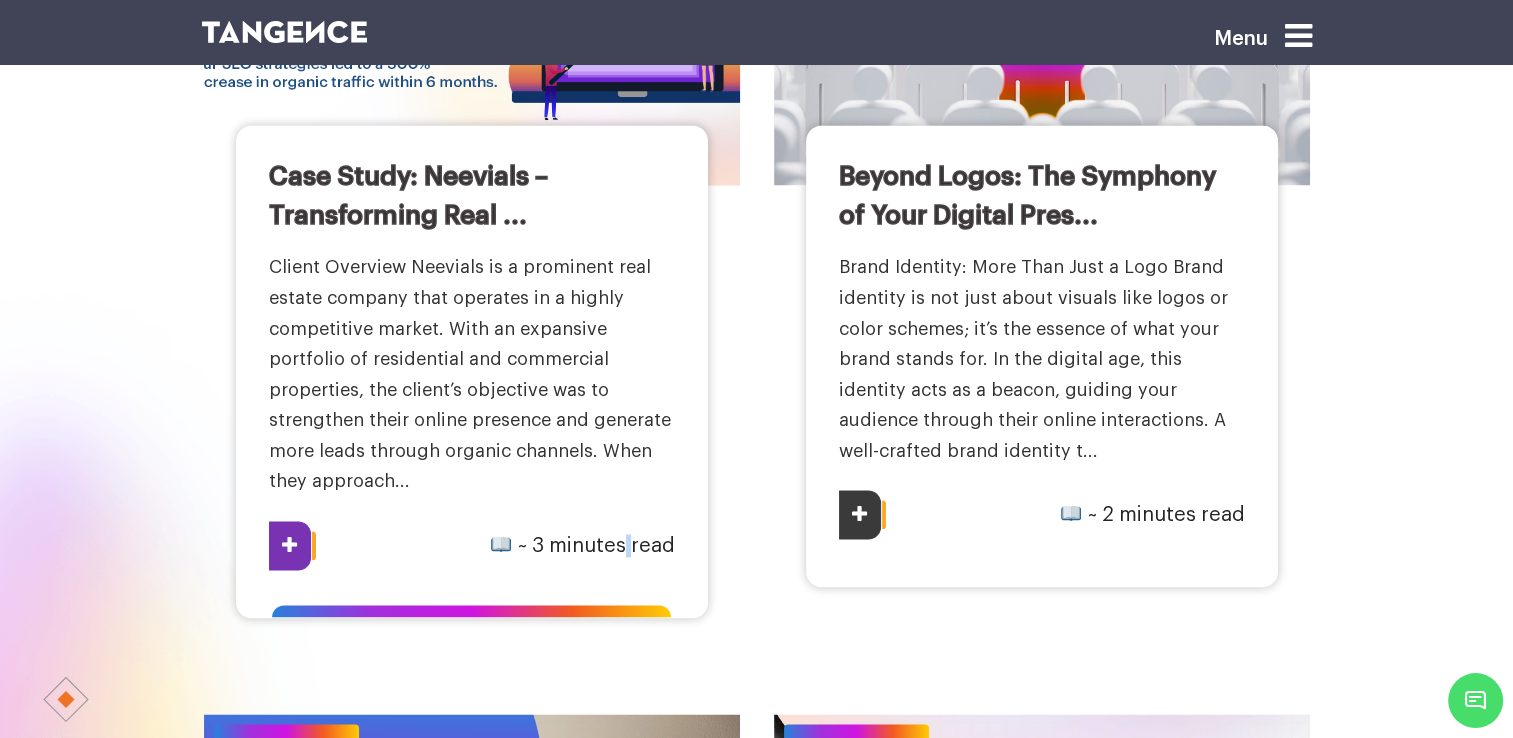 click on "minutes read" at bounding box center (612, 546) 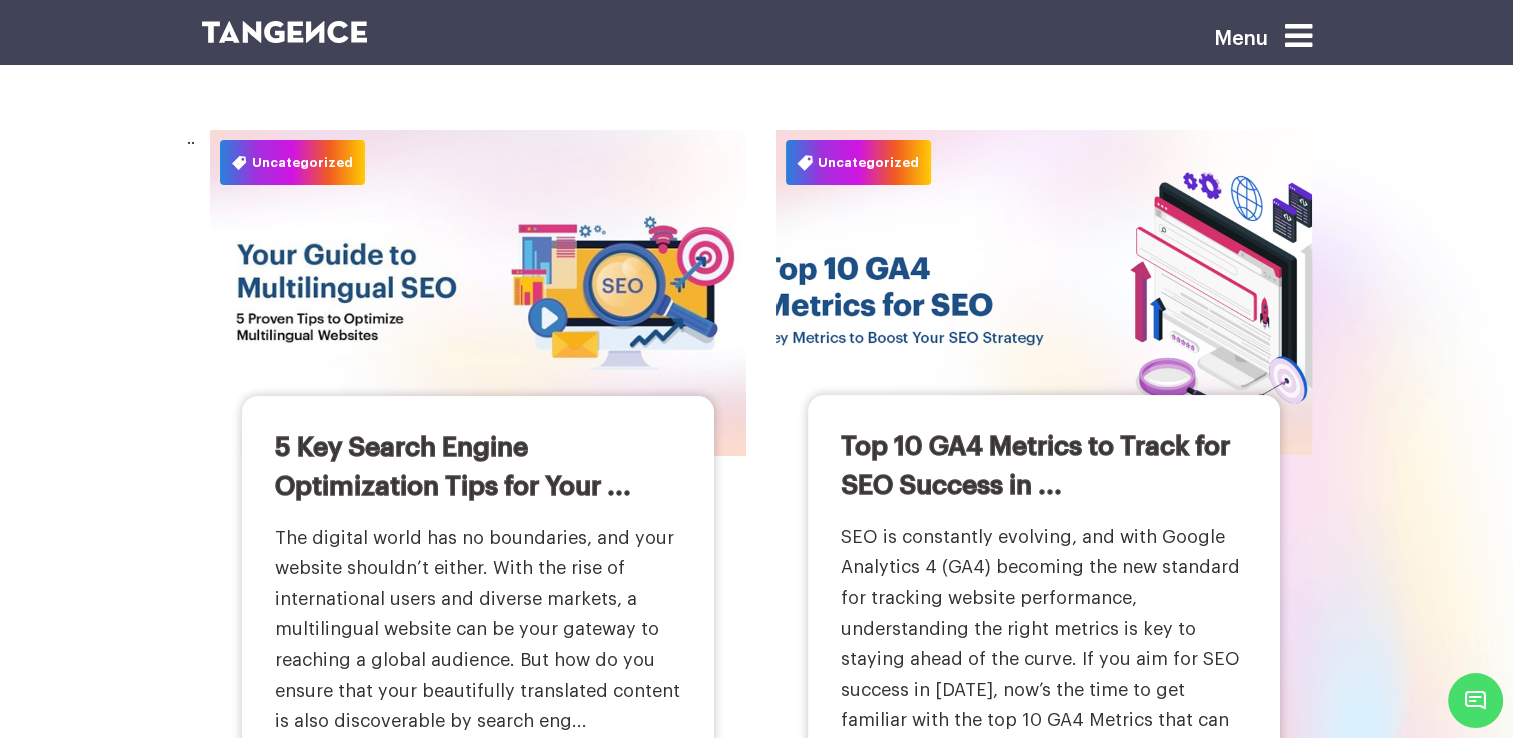 scroll, scrollTop: 300, scrollLeft: 0, axis: vertical 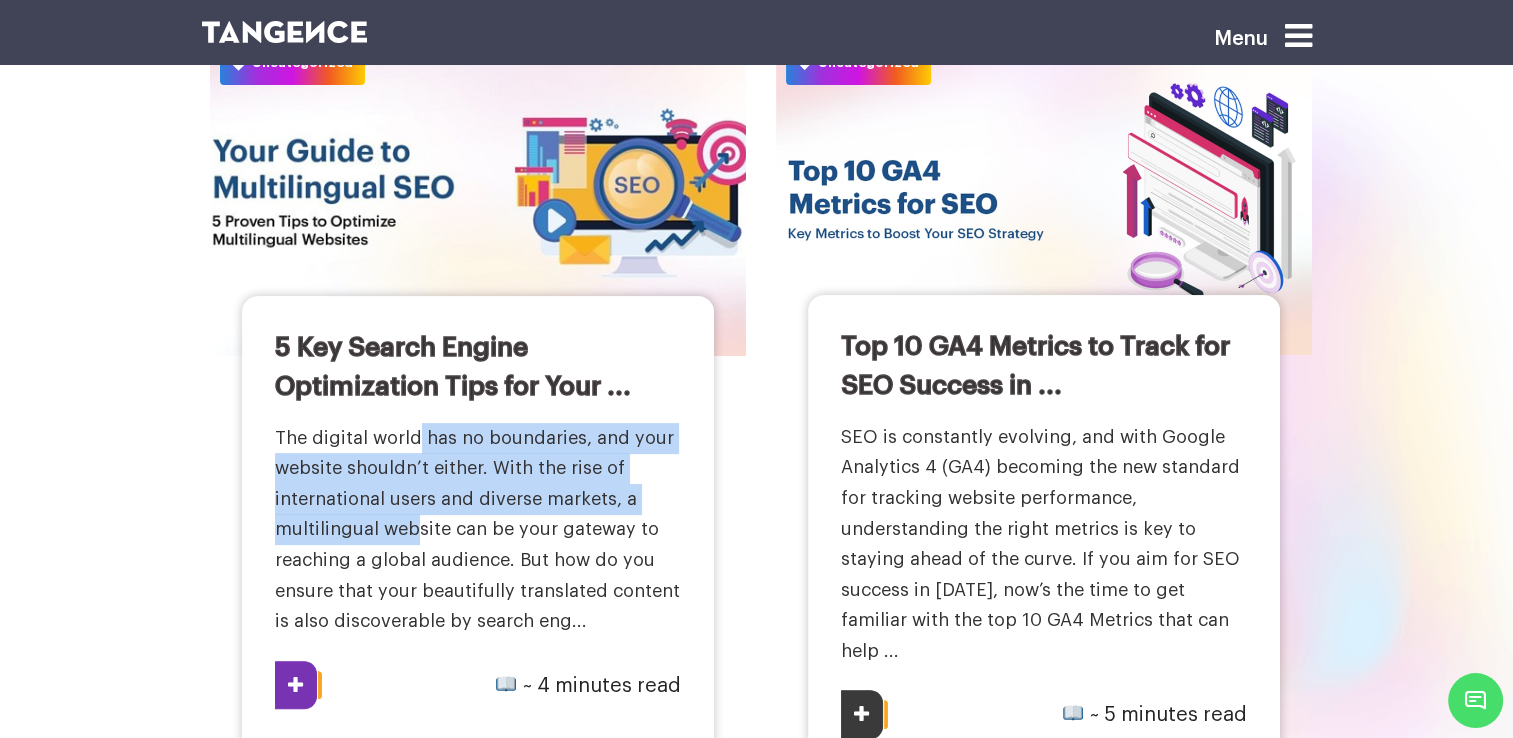 drag, startPoint x: 632, startPoint y: 505, endPoint x: 278, endPoint y: 435, distance: 360.85455 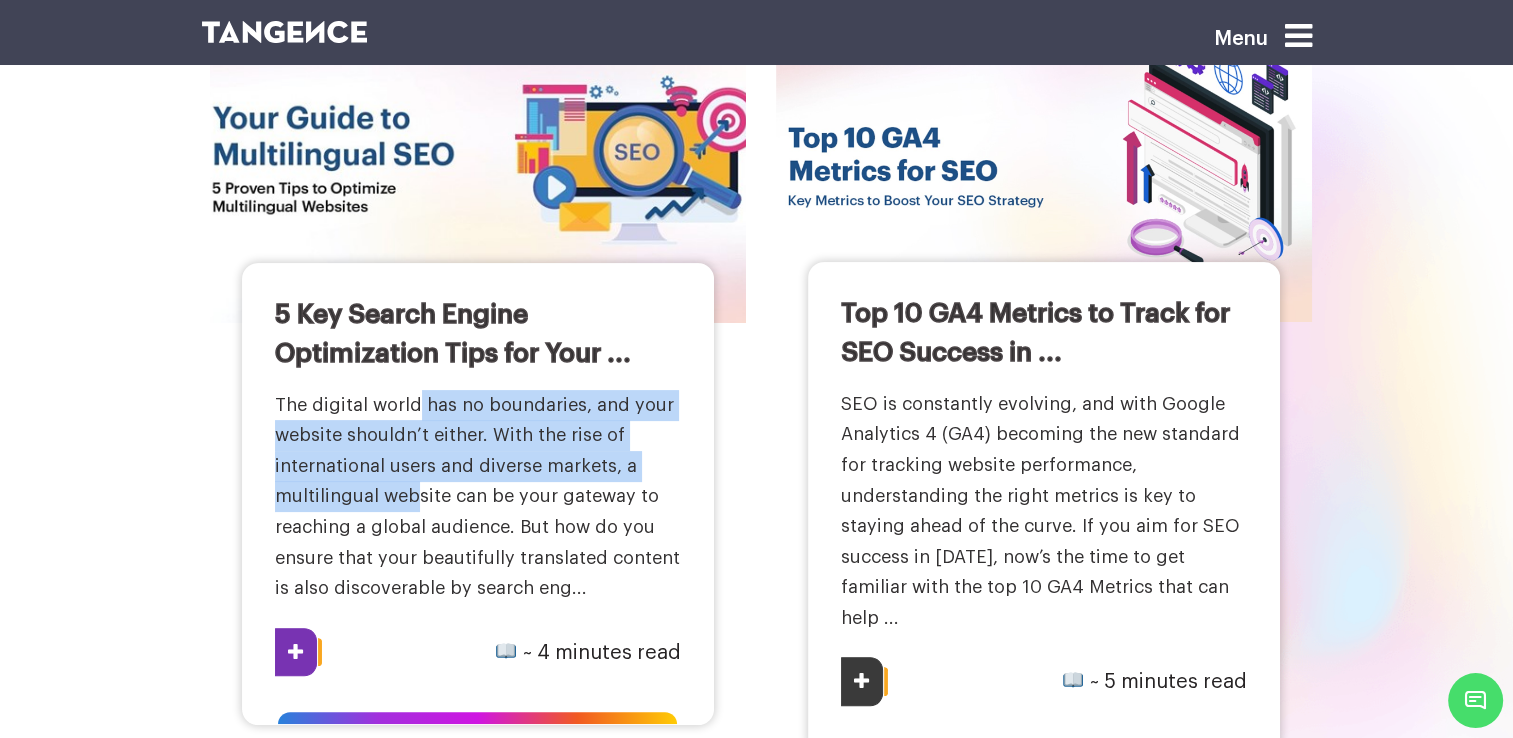 scroll, scrollTop: 300, scrollLeft: 0, axis: vertical 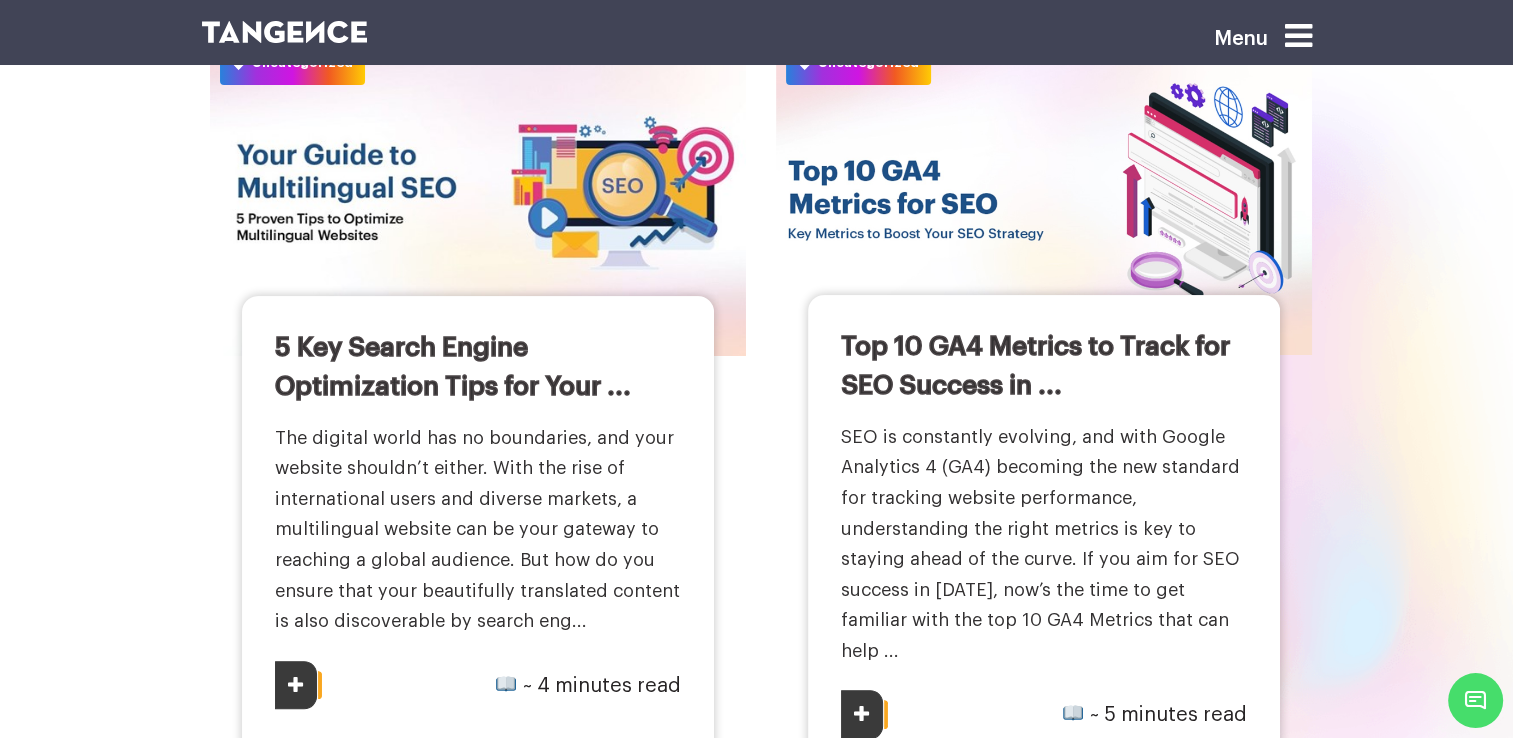 click on "blog
..
Uncategorized
5 Key Search Engine Optimization Tips for Your ...
The digital world has no boundaries, and your website shouldn’t either. With the rise of international users and diverse markets, a multilingual website can be your gateway to reaching a global audience. But how do you ensure that your beautifully translated content is also discoverable by search eng...
~    4" at bounding box center (756, 2008) 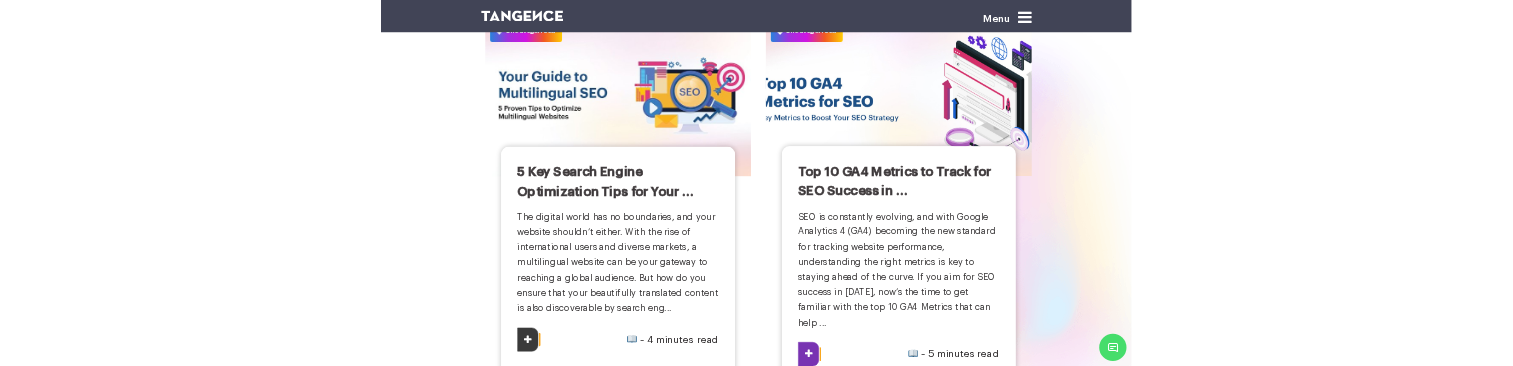 scroll, scrollTop: 200, scrollLeft: 0, axis: vertical 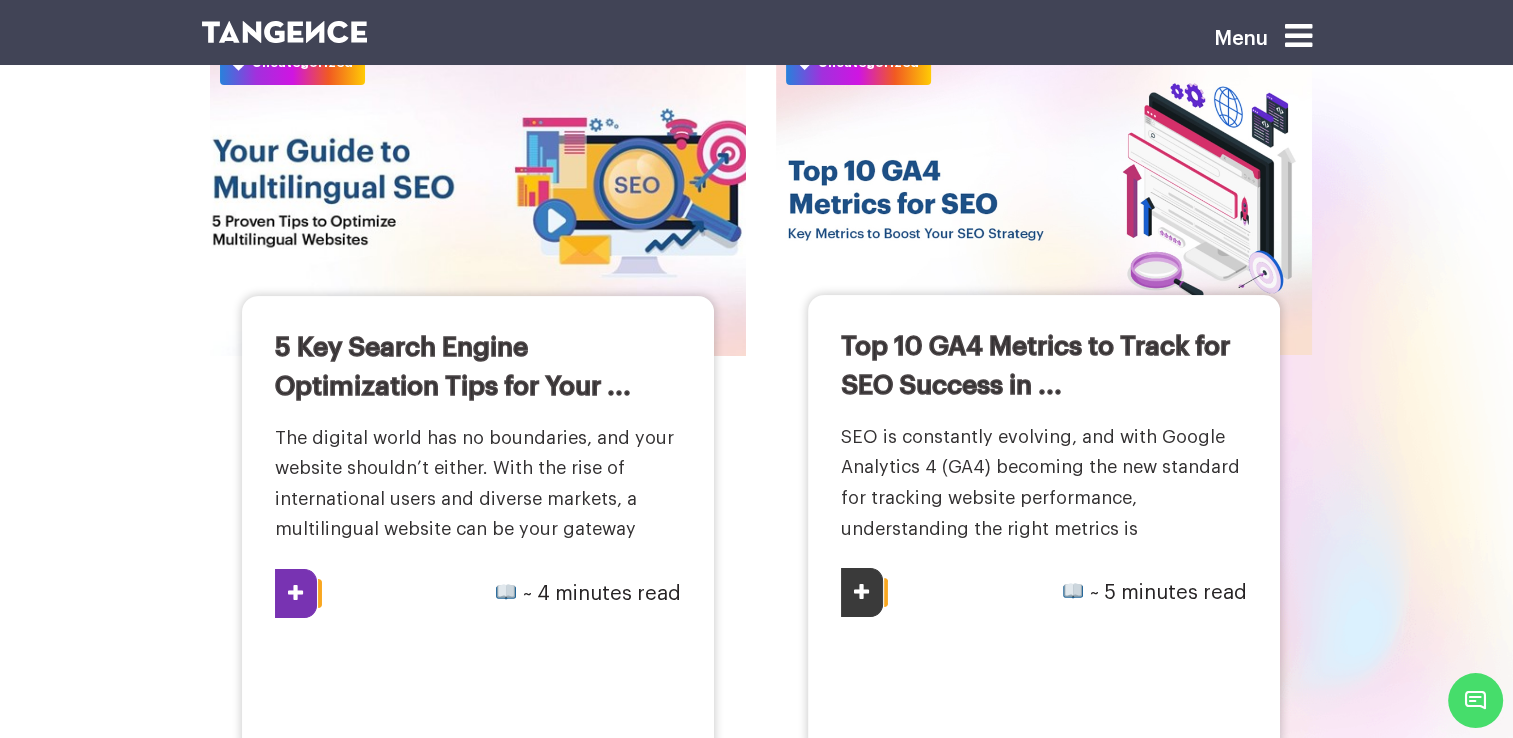 drag, startPoint x: 632, startPoint y: 534, endPoint x: 287, endPoint y: 509, distance: 345.9046 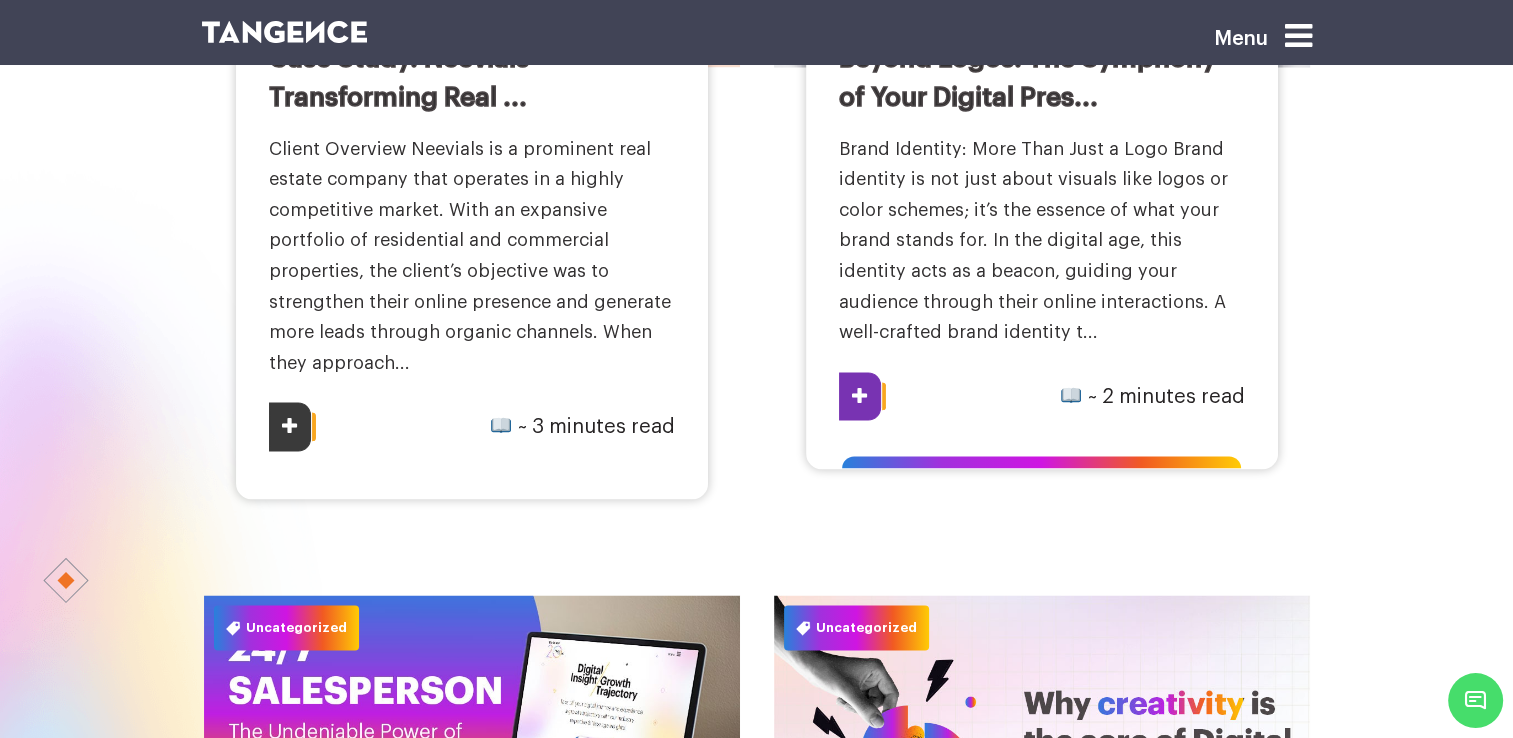 scroll, scrollTop: 3300, scrollLeft: 0, axis: vertical 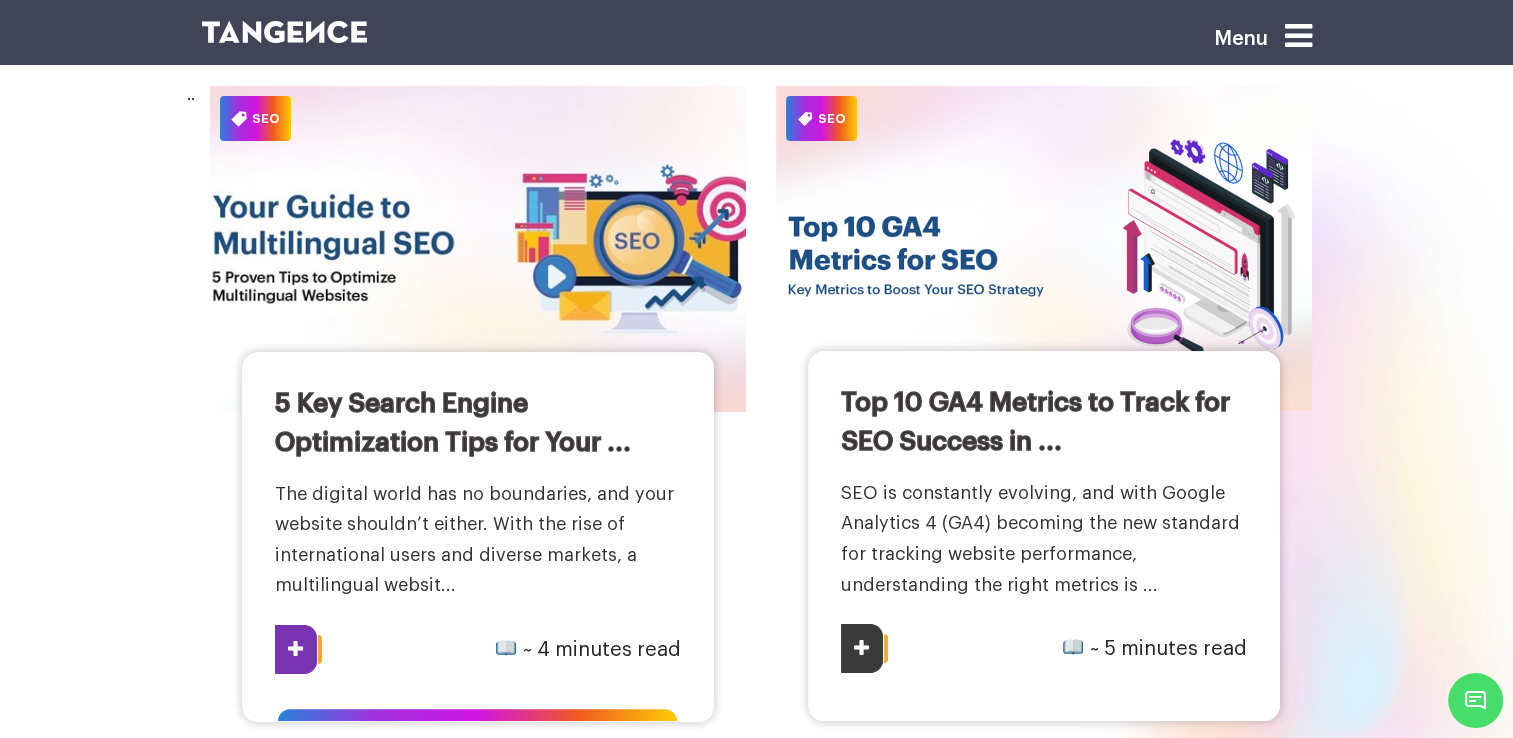 drag, startPoint x: 0, startPoint y: 445, endPoint x: 440, endPoint y: 462, distance: 440.32828 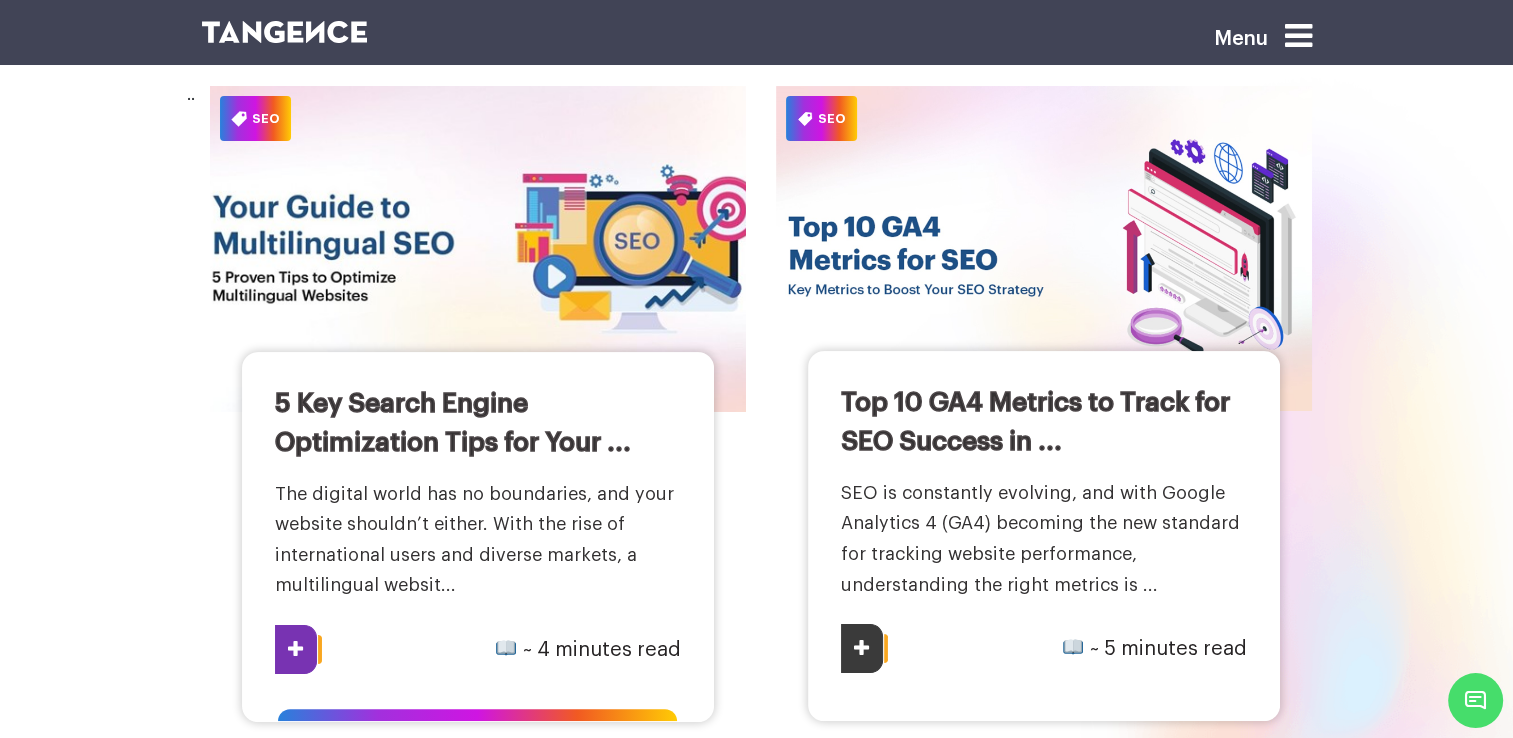click at bounding box center (296, 649) 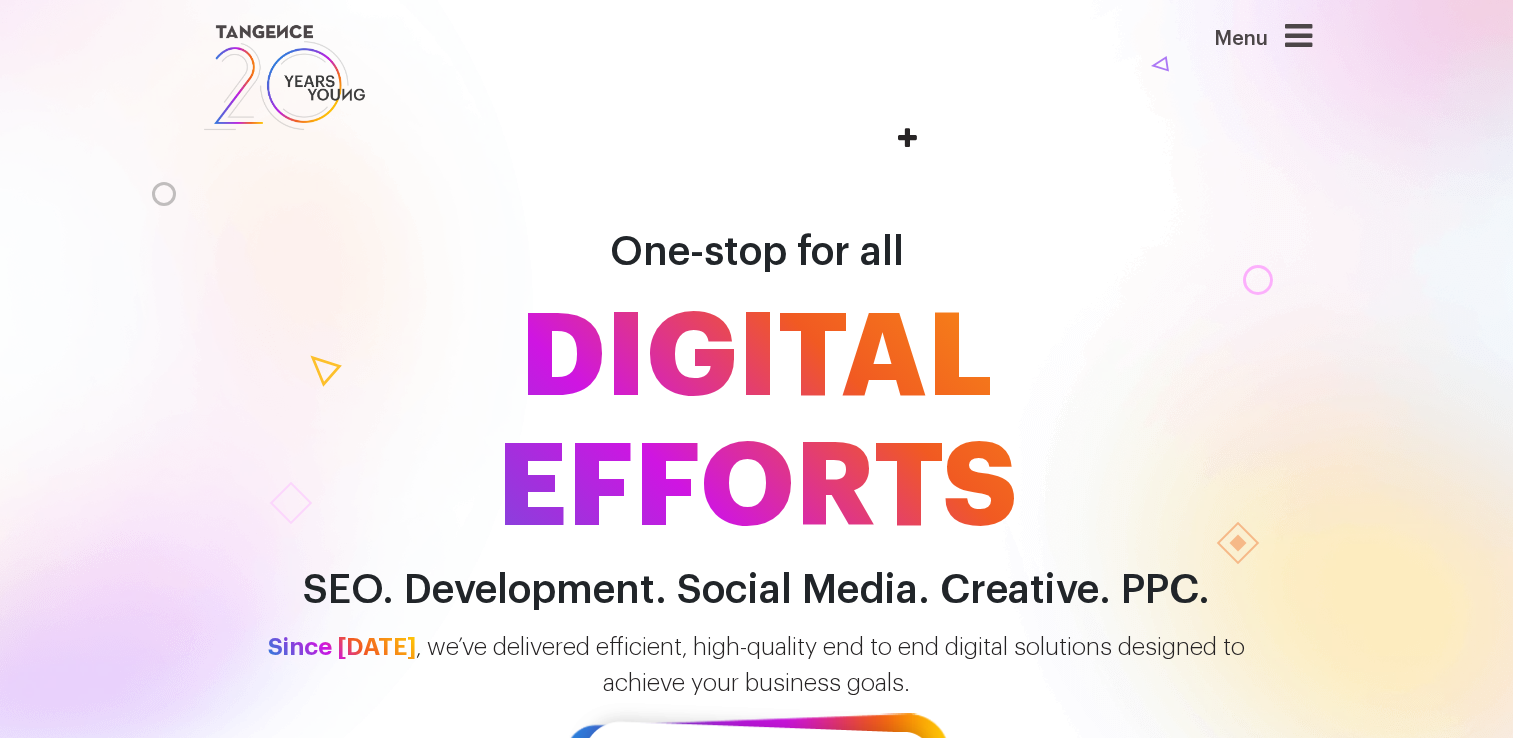 scroll, scrollTop: 0, scrollLeft: 0, axis: both 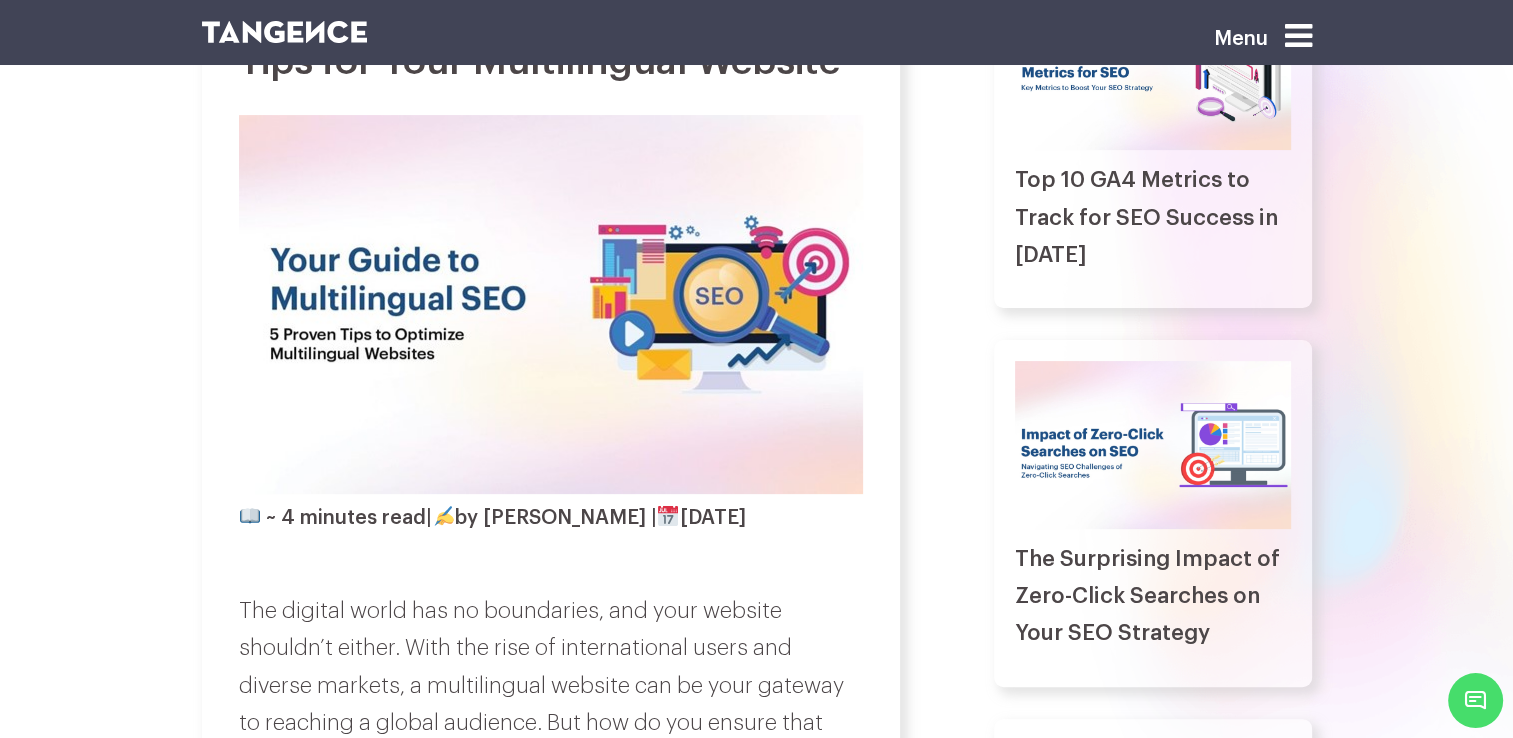 click on "~    4   minutes read  |
by [PERSON_NAME] |
[DATE]" at bounding box center [492, 517] 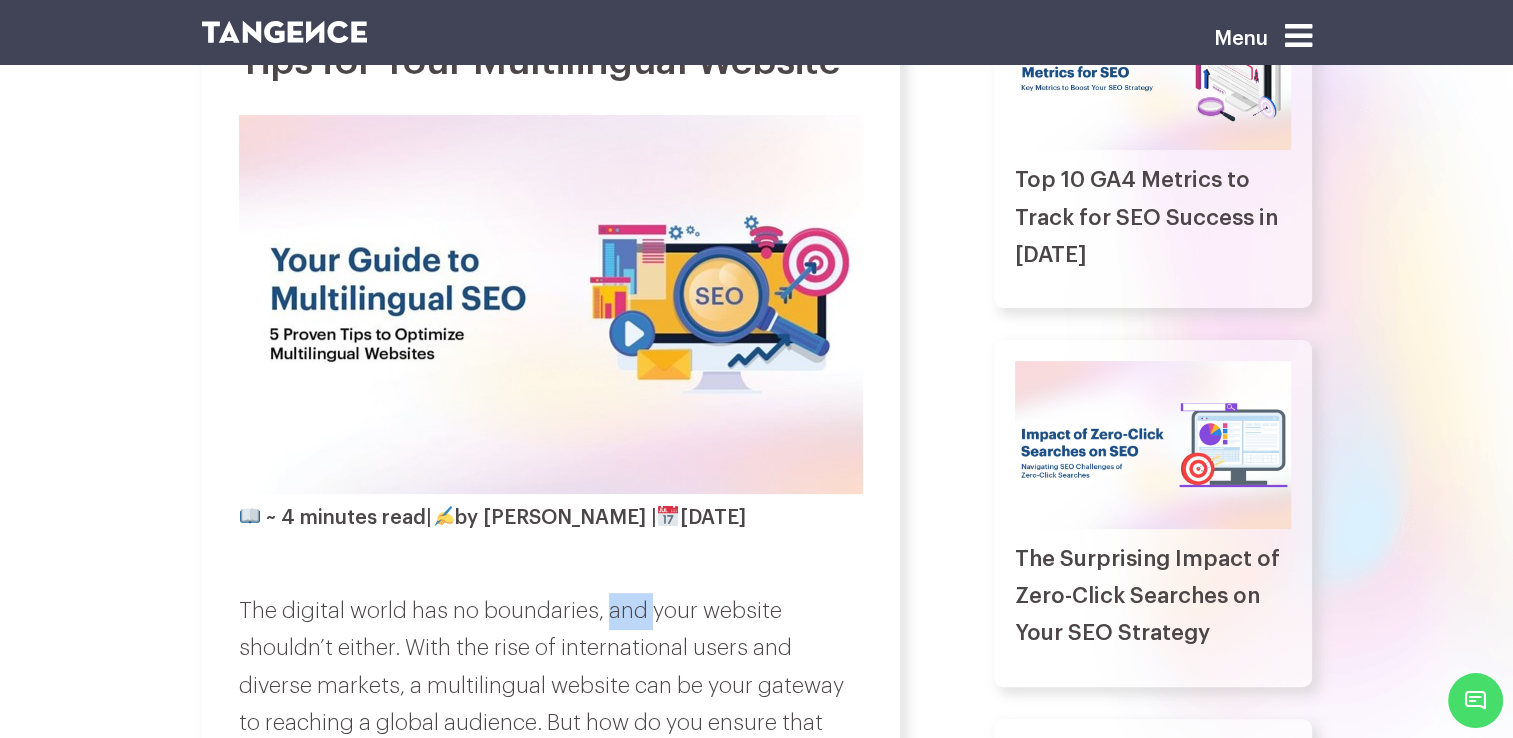 click on "The digital world has no boundaries, and your website shouldn’t either. With the rise of international users and diverse markets, a multilingual website can be your gateway to reaching a global audience. But how do you ensure that your beautifully translated content is also discoverable by search engines?" at bounding box center (551, 705) 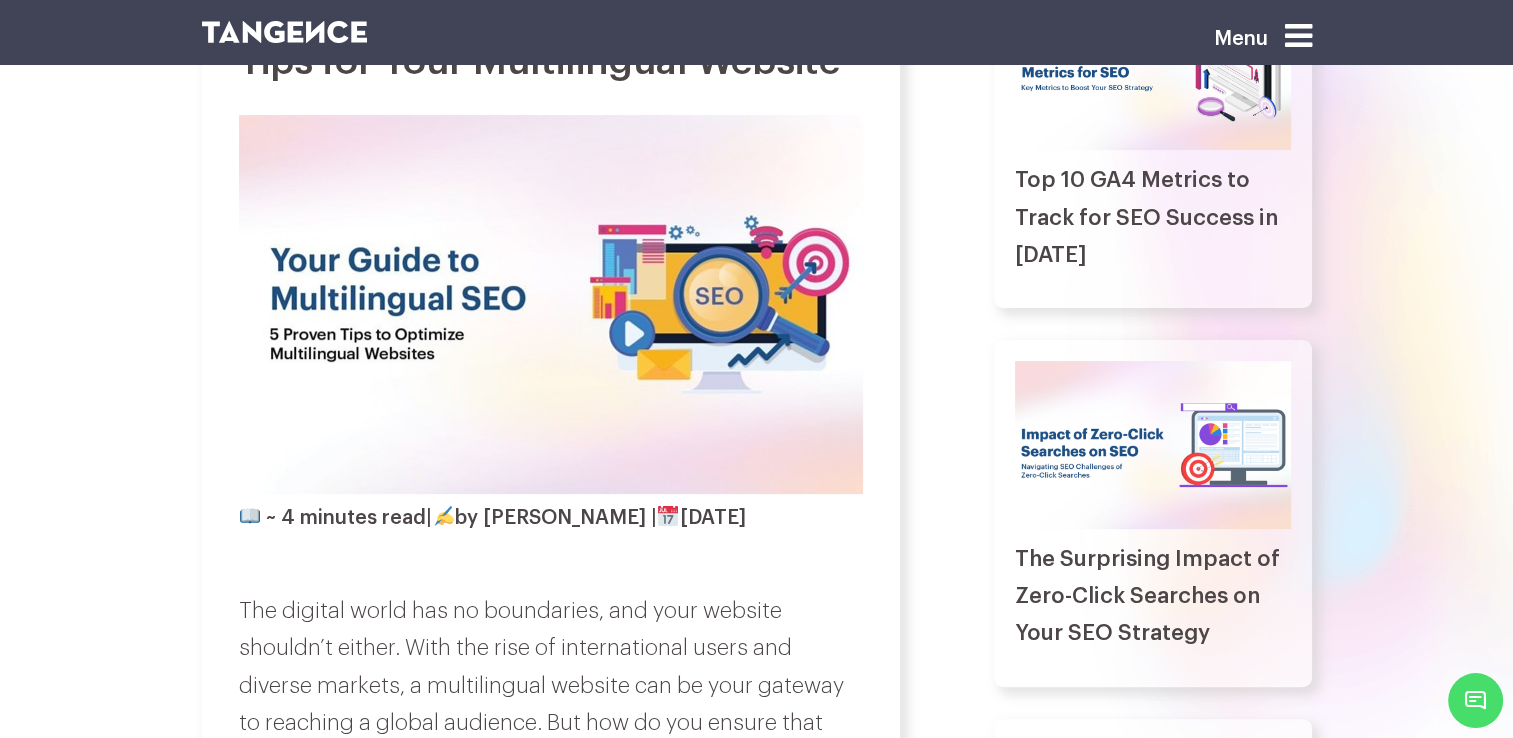 drag, startPoint x: 627, startPoint y: 638, endPoint x: 516, endPoint y: 634, distance: 111.07205 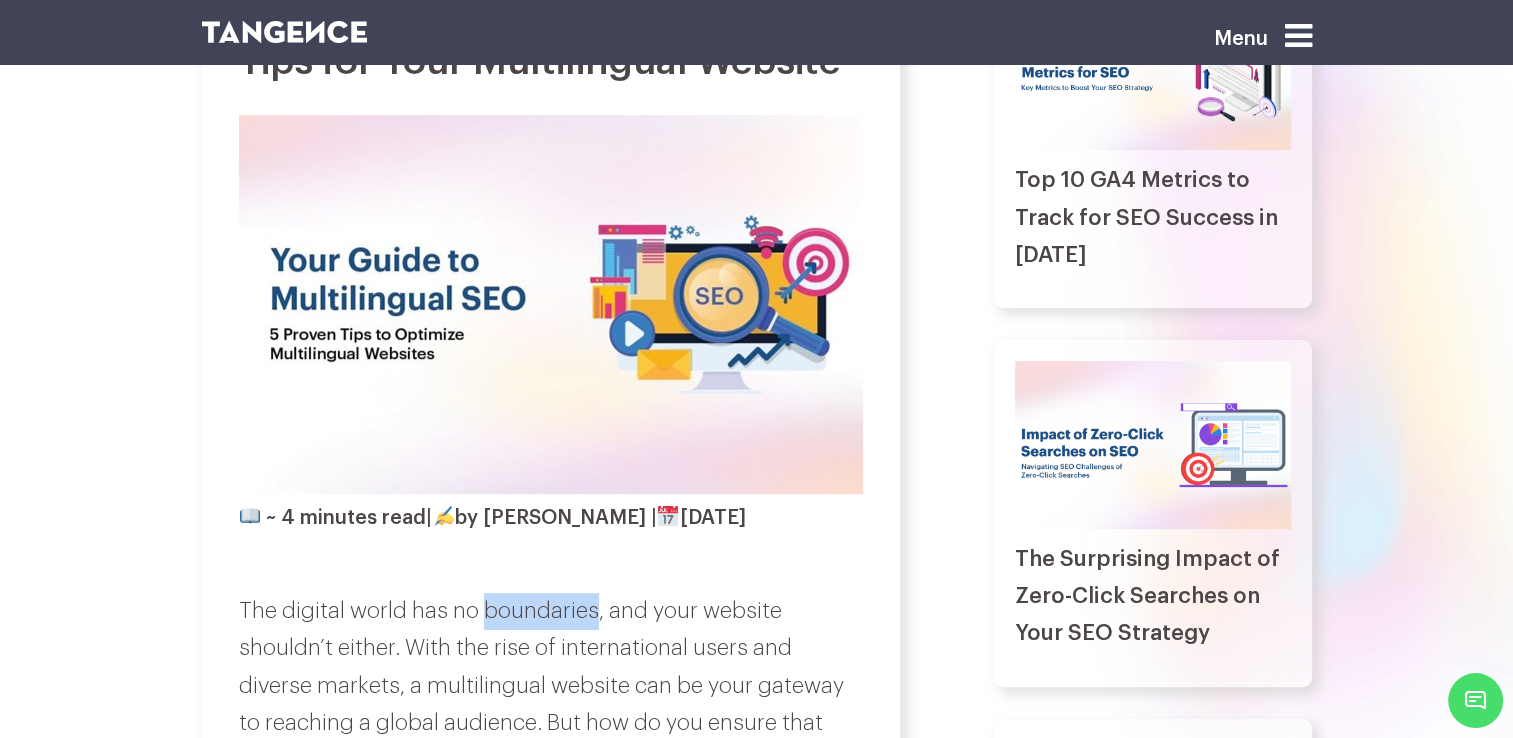 click on "The digital world has no boundaries, and your website shouldn’t either. With the rise of international users and diverse markets, a multilingual website can be your gateway to reaching a global audience. But how do you ensure that your beautifully translated content is also discoverable by search engines?" at bounding box center [551, 705] 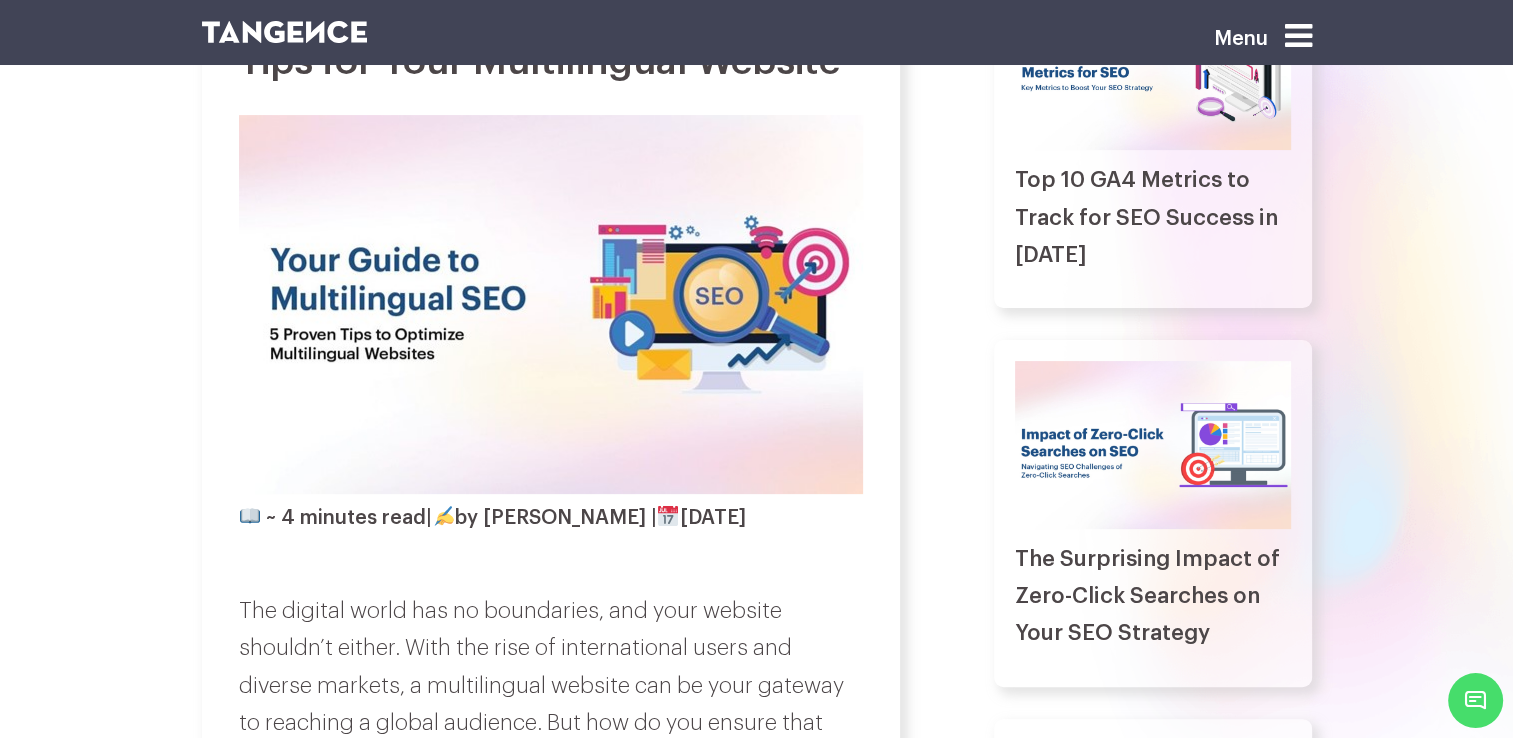 click on "~    4   minutes read  |
by Abhyudaya Tripathi |
December 17, 2024" at bounding box center [492, 517] 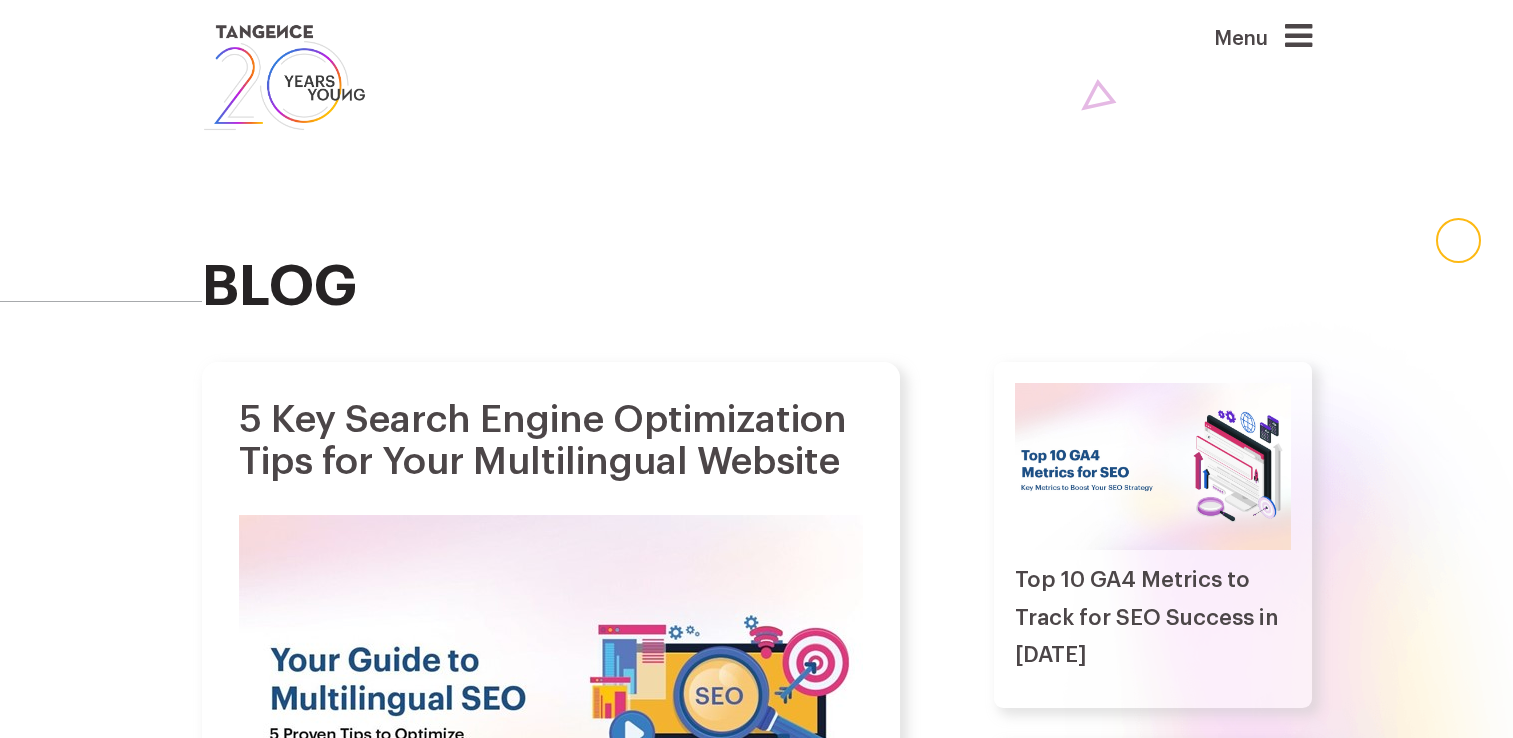 scroll, scrollTop: 400, scrollLeft: 0, axis: vertical 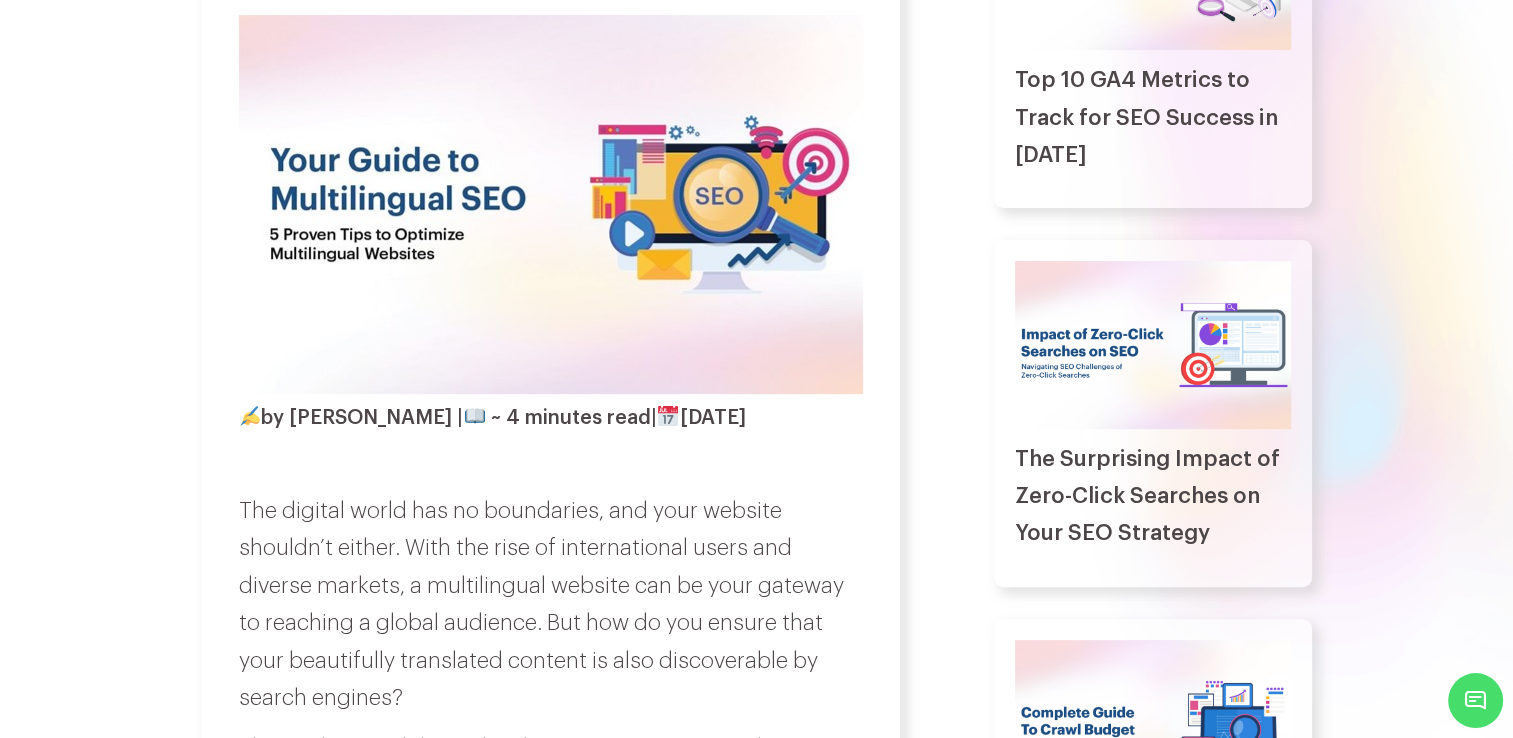 click at bounding box center [475, 416] 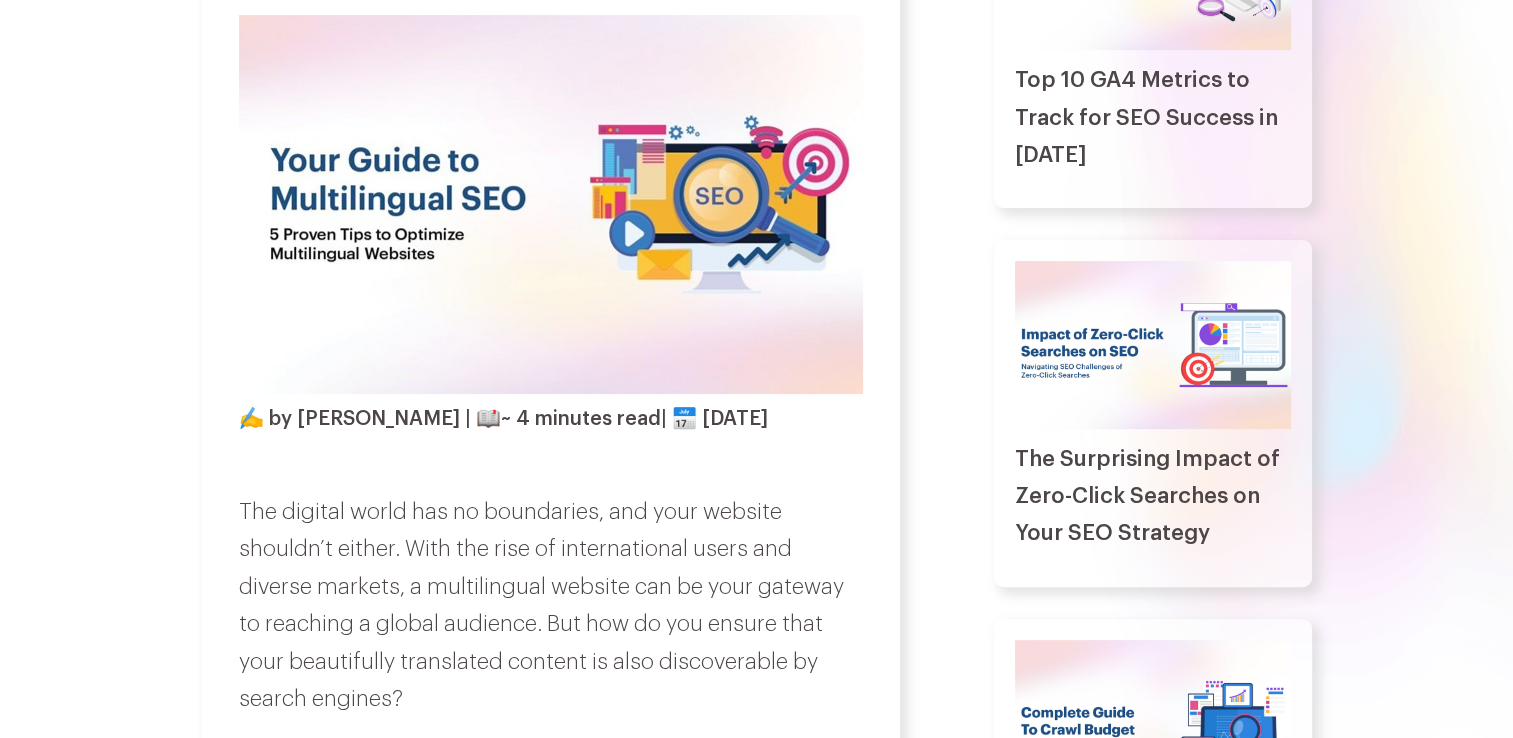 scroll, scrollTop: 500, scrollLeft: 0, axis: vertical 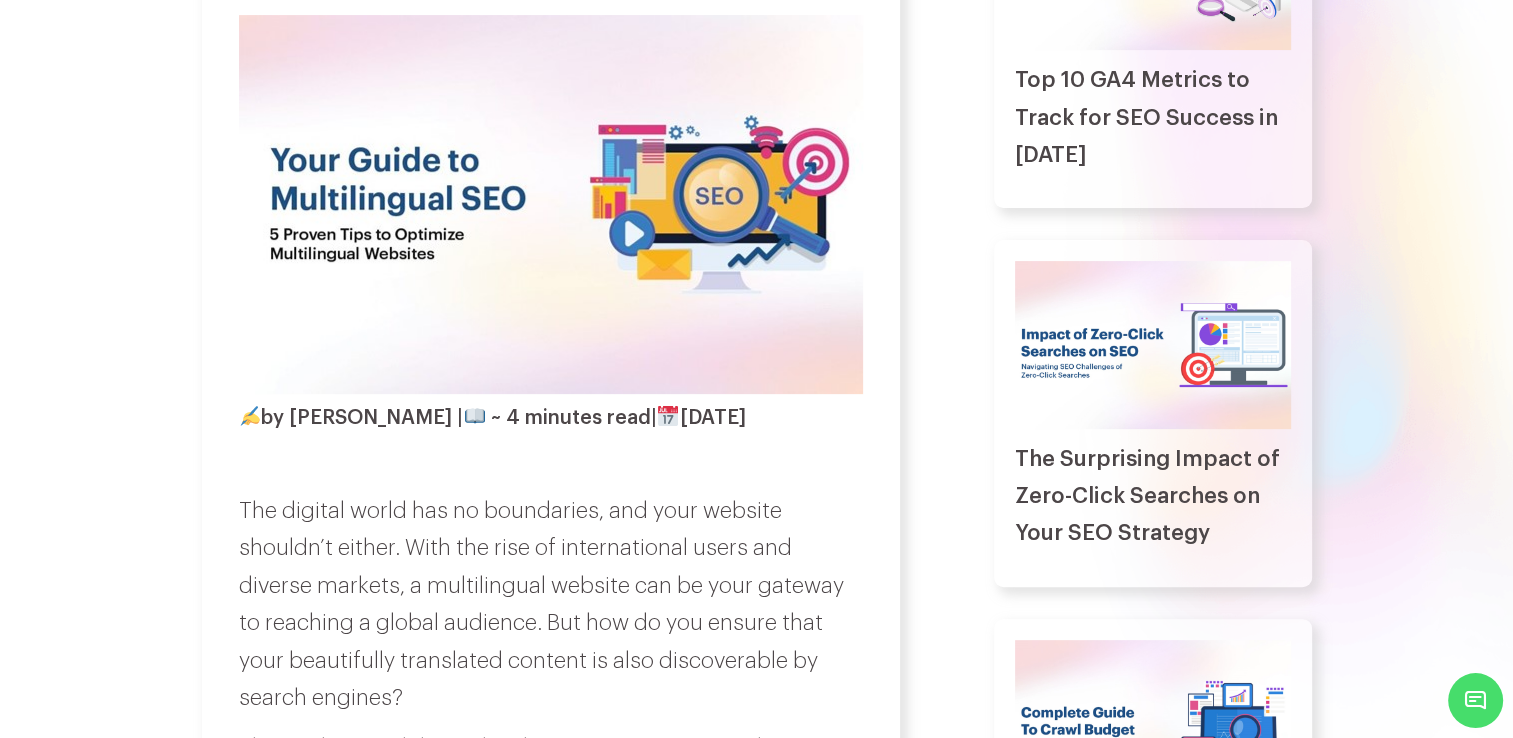 drag, startPoint x: 0, startPoint y: 478, endPoint x: 11, endPoint y: 463, distance: 18.601076 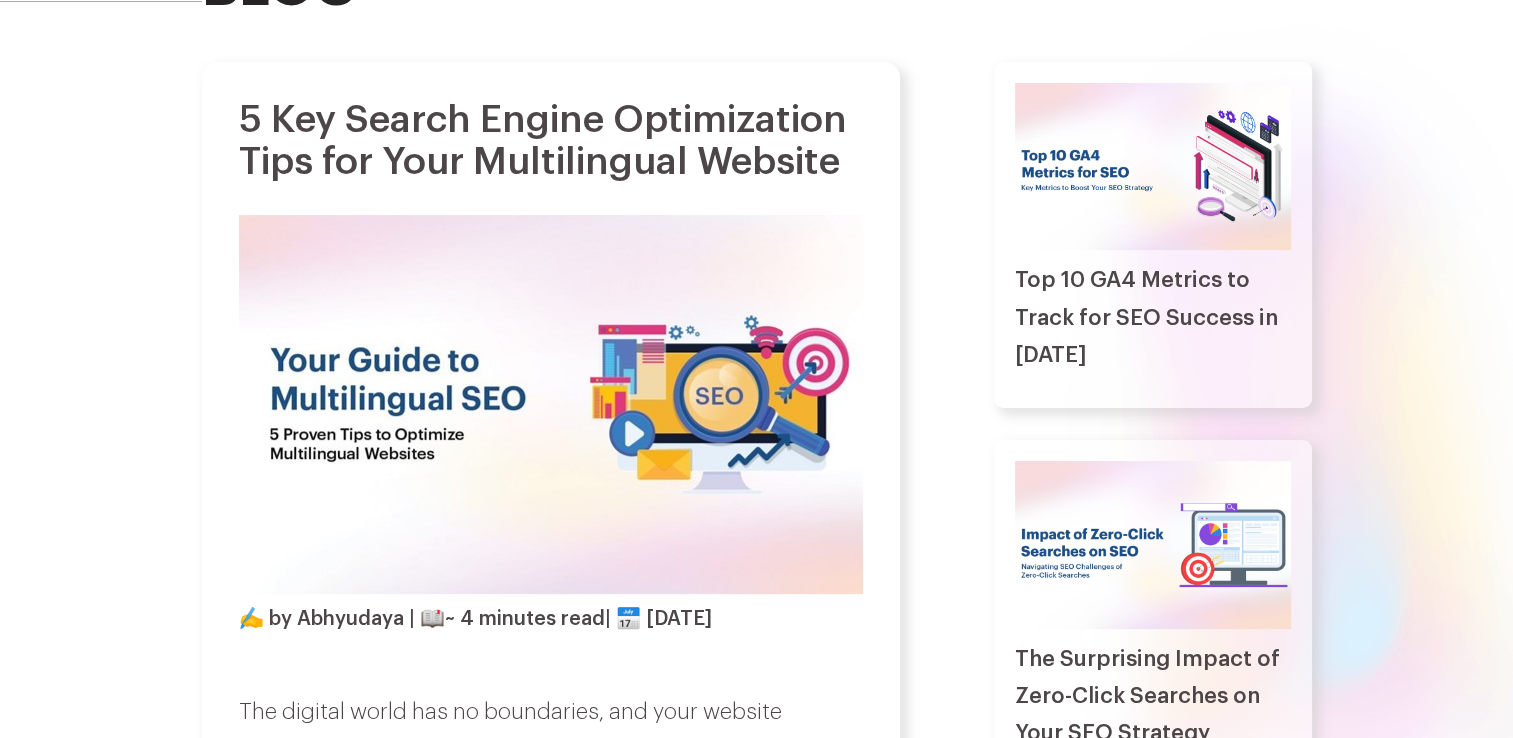 scroll, scrollTop: 300, scrollLeft: 0, axis: vertical 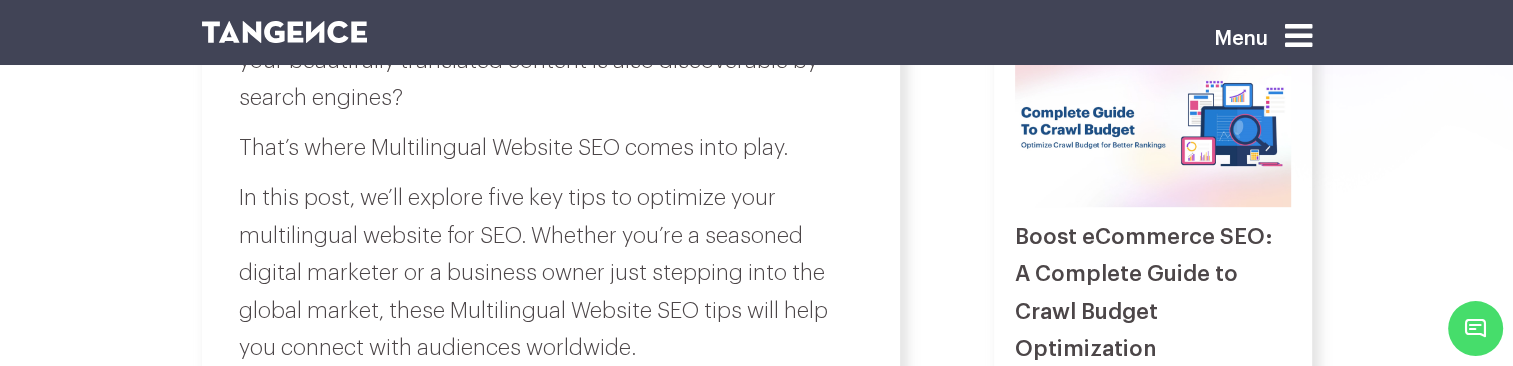 click on "In this post, we’ll explore five key tips to optimize your multilingual website for SEO. Whether you’re a seasoned digital marketer or a business owner just stepping into the global market, these Multilingual Website SEO tips will help you connect with audiences worldwide." at bounding box center [551, 273] 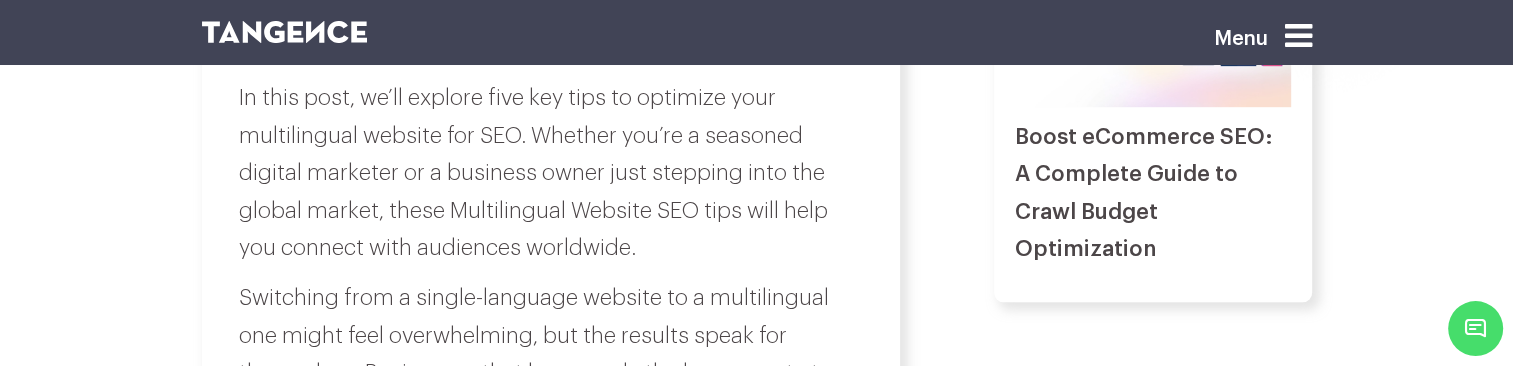 click on "1. Use Dedicated URLs for Each Language" at bounding box center [551, 515] 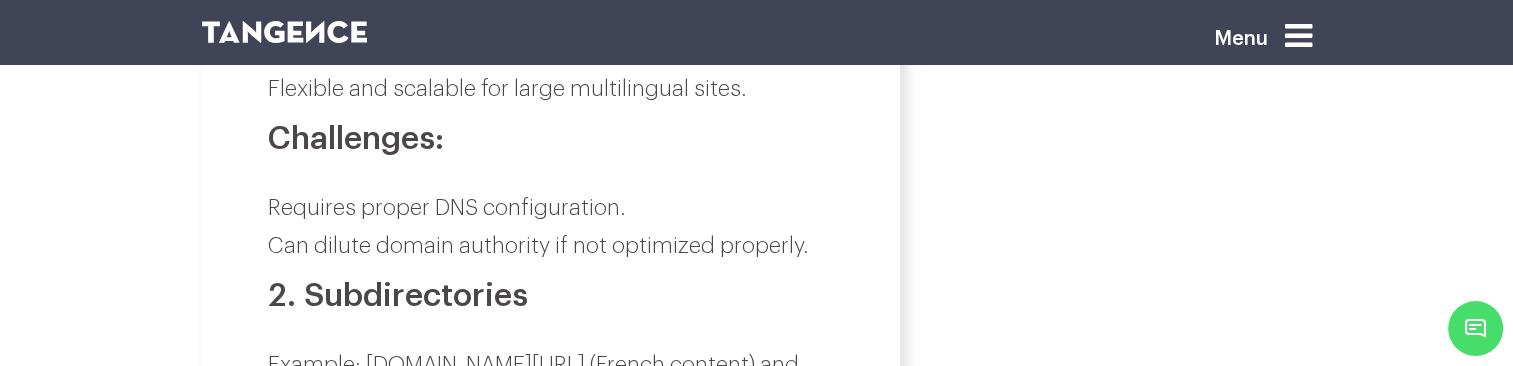 scroll, scrollTop: 2700, scrollLeft: 0, axis: vertical 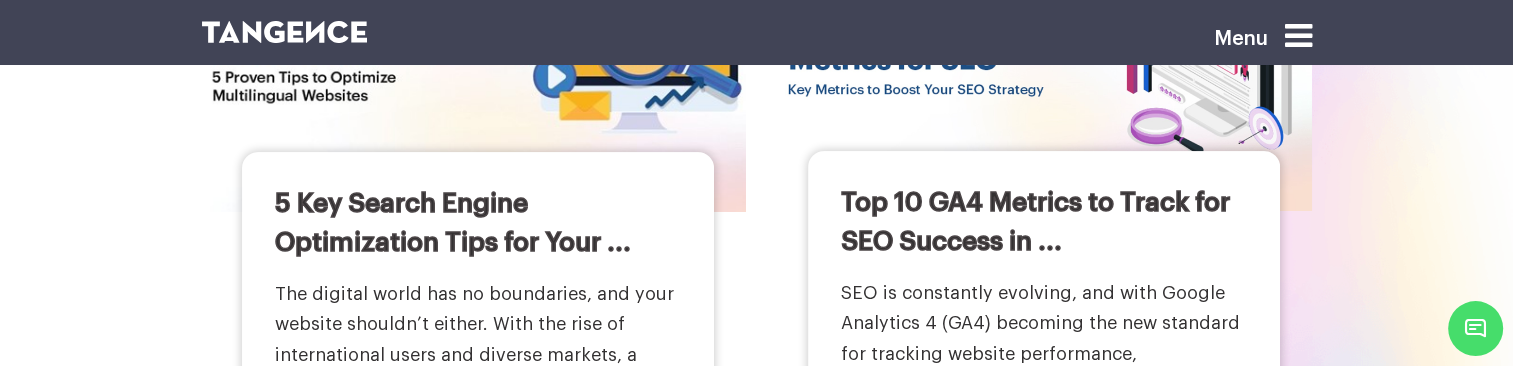 click on "SEO
5 Key Search Engine Optimization Tips for Your ...
The digital world has no boundaries, and your website shouldn’t either. With the rise of international users and diverse markets, a multilingual websit...
~    4   minutes read" at bounding box center (478, 204) 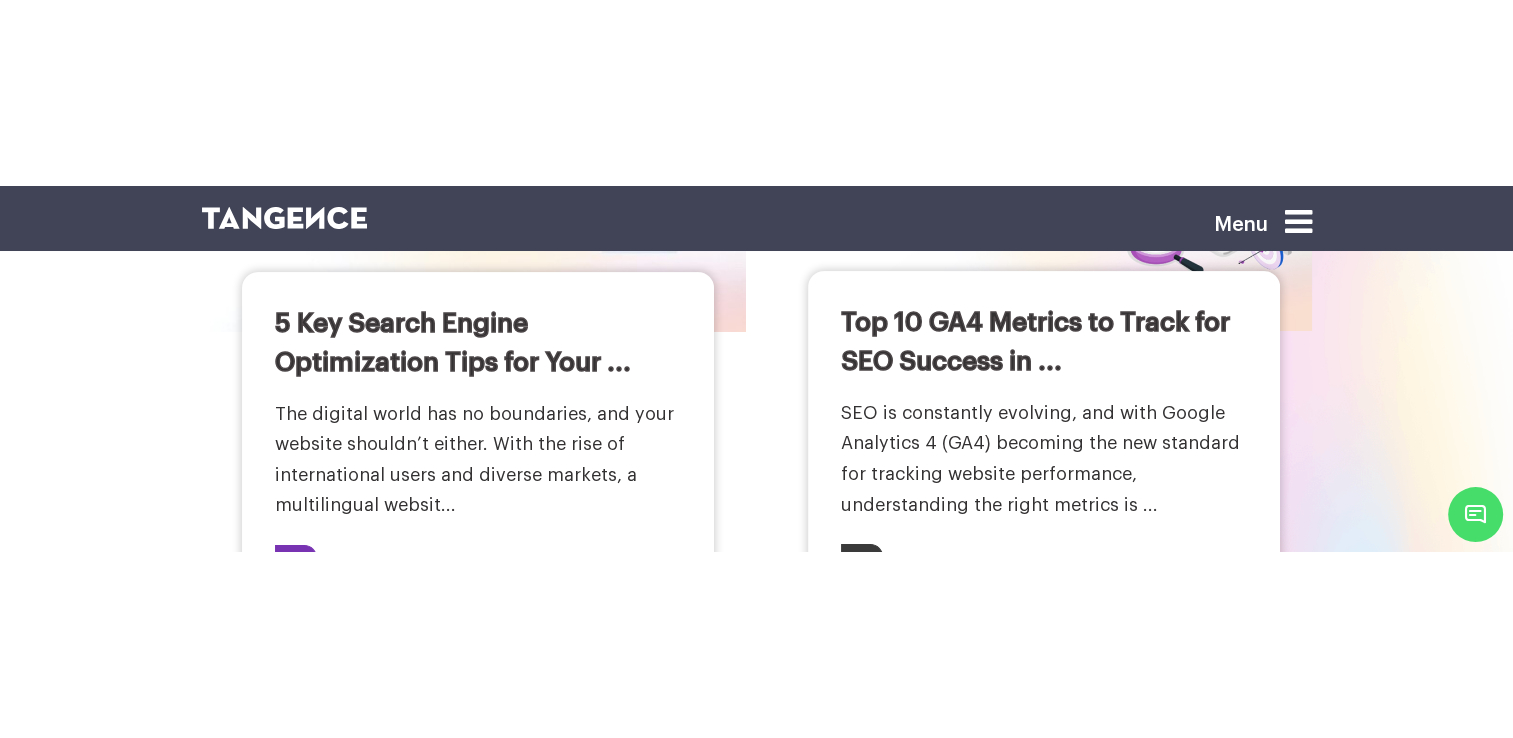 scroll, scrollTop: 544, scrollLeft: 0, axis: vertical 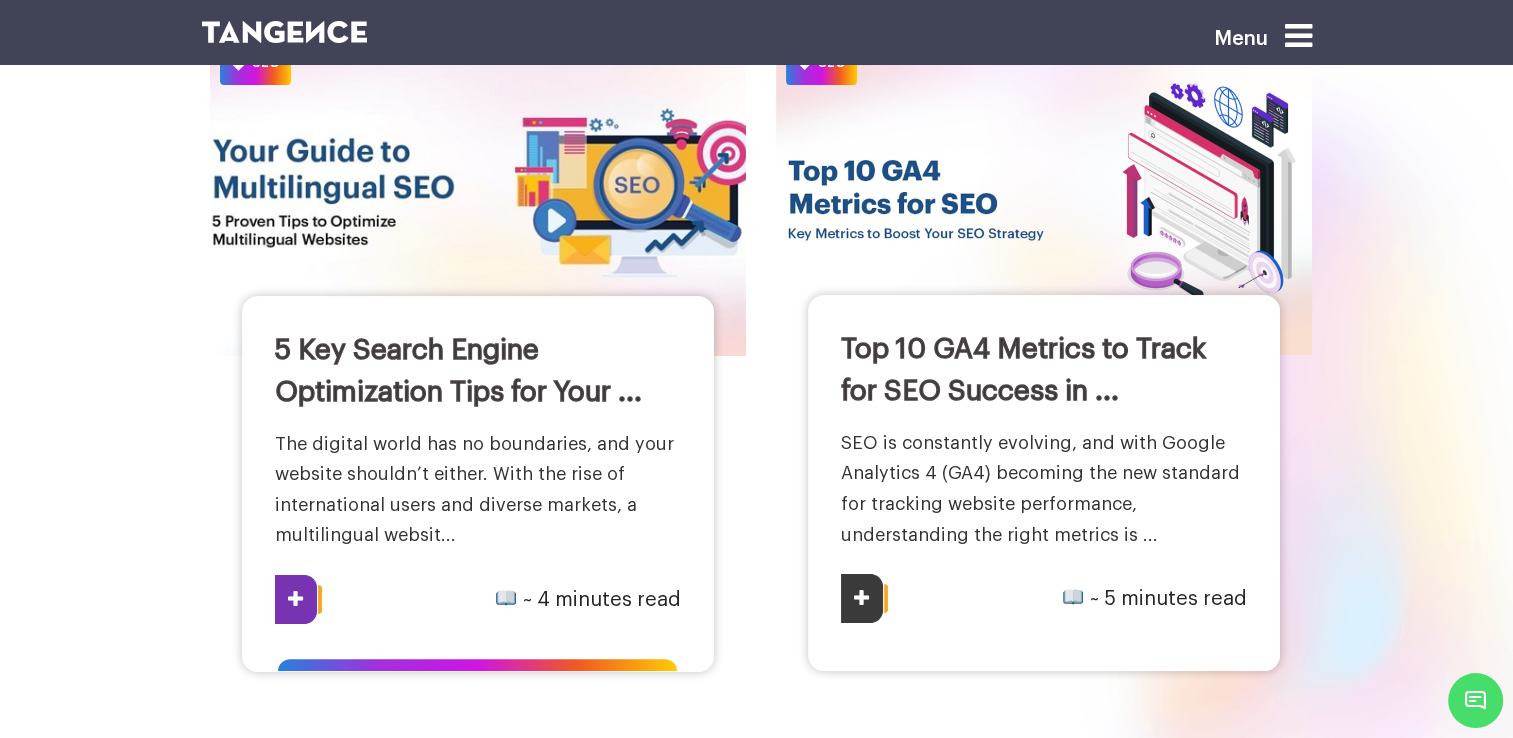click at bounding box center [295, 599] 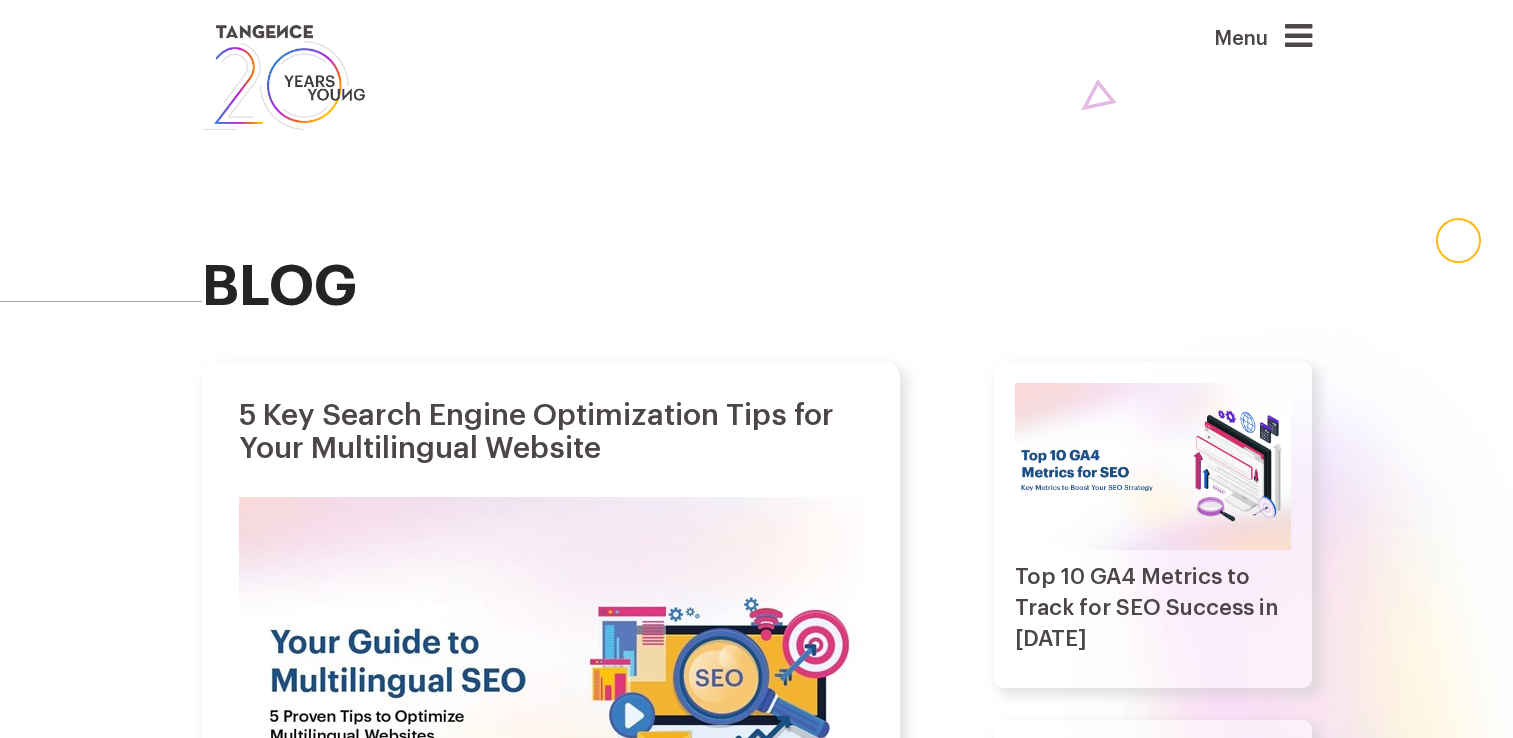 scroll, scrollTop: 0, scrollLeft: 0, axis: both 